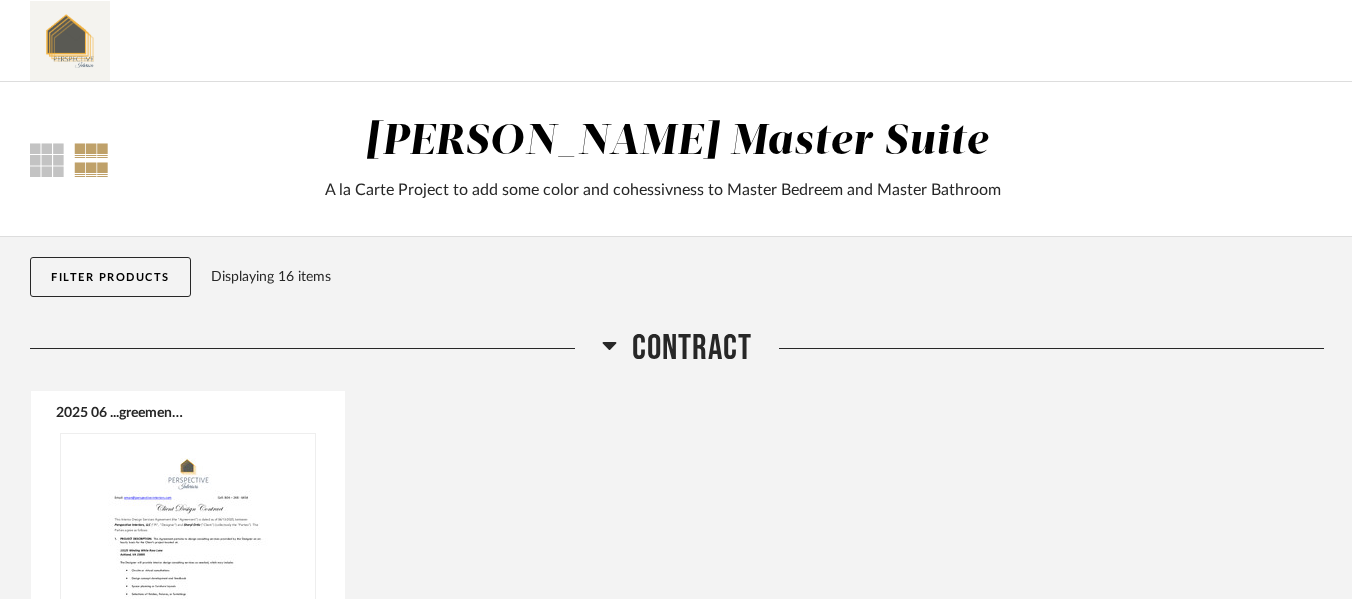 scroll, scrollTop: 0, scrollLeft: 0, axis: both 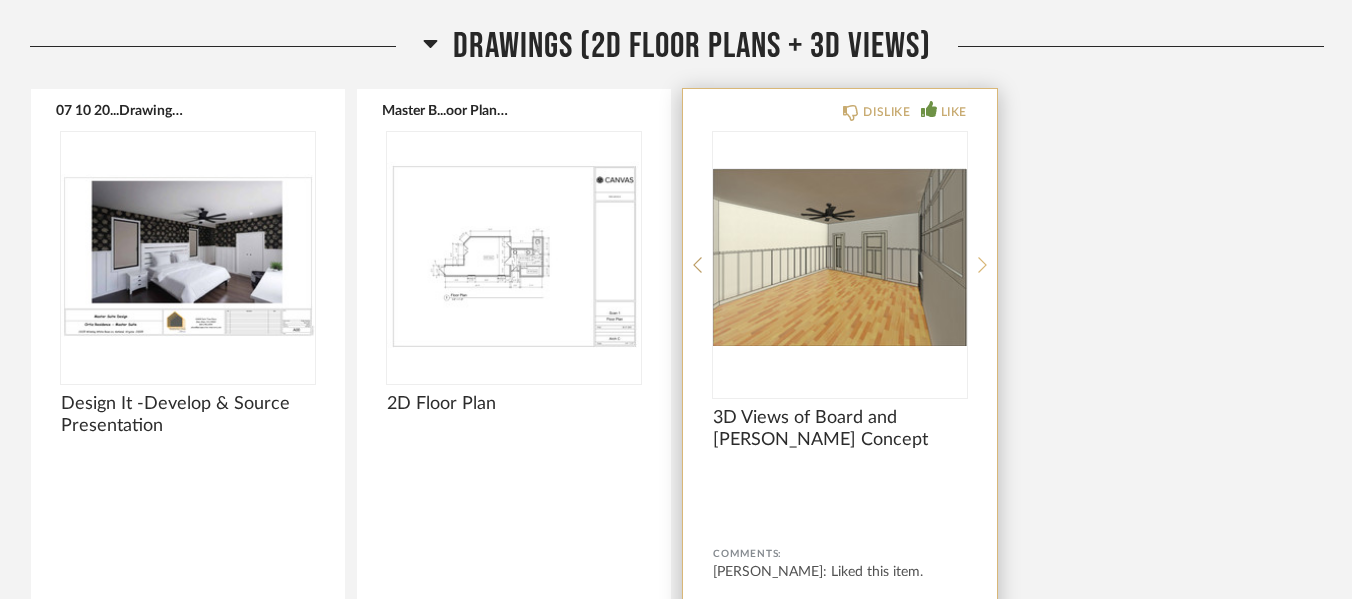 click 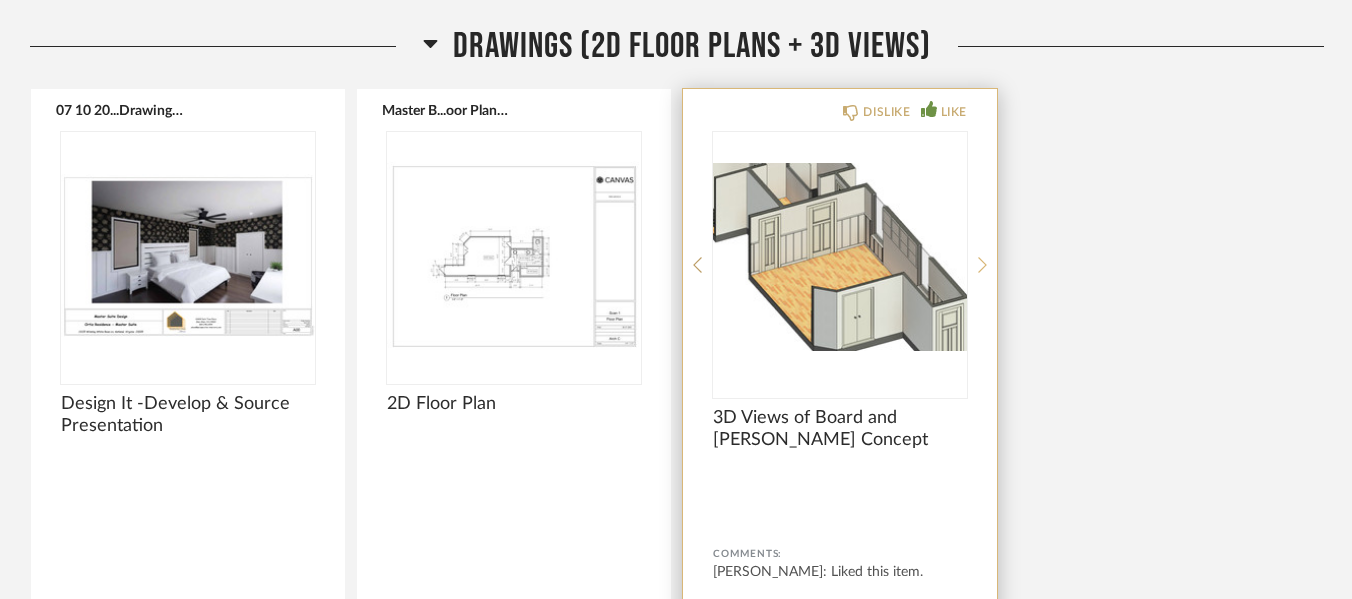 click 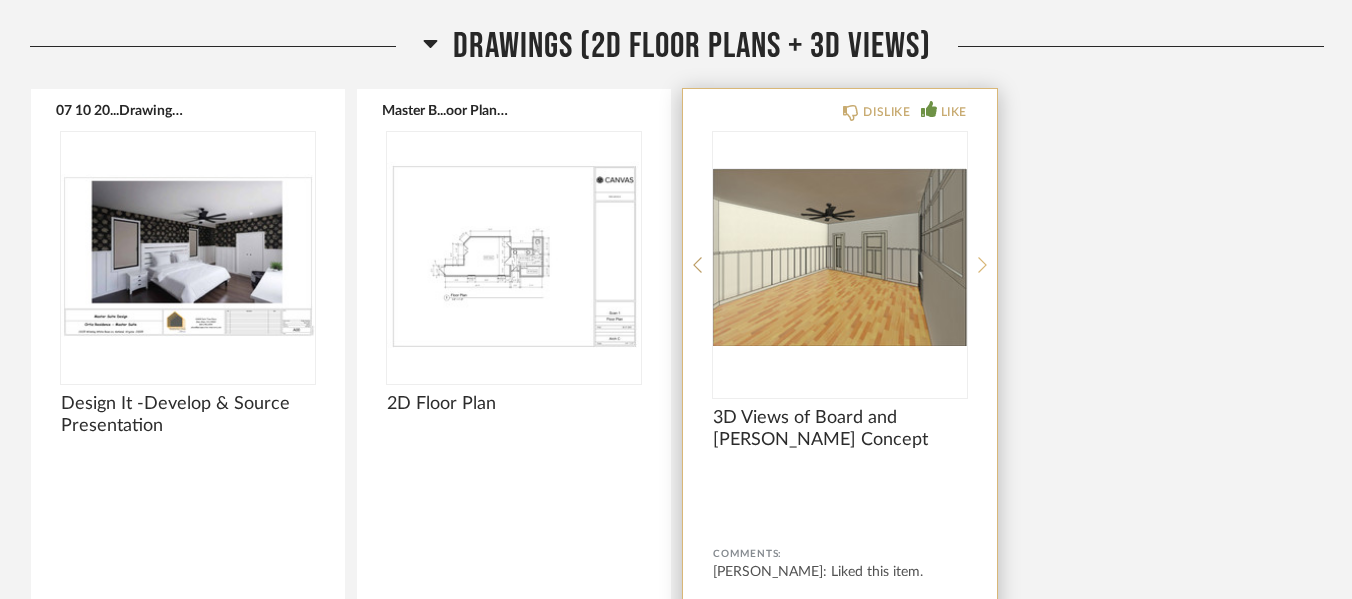 click 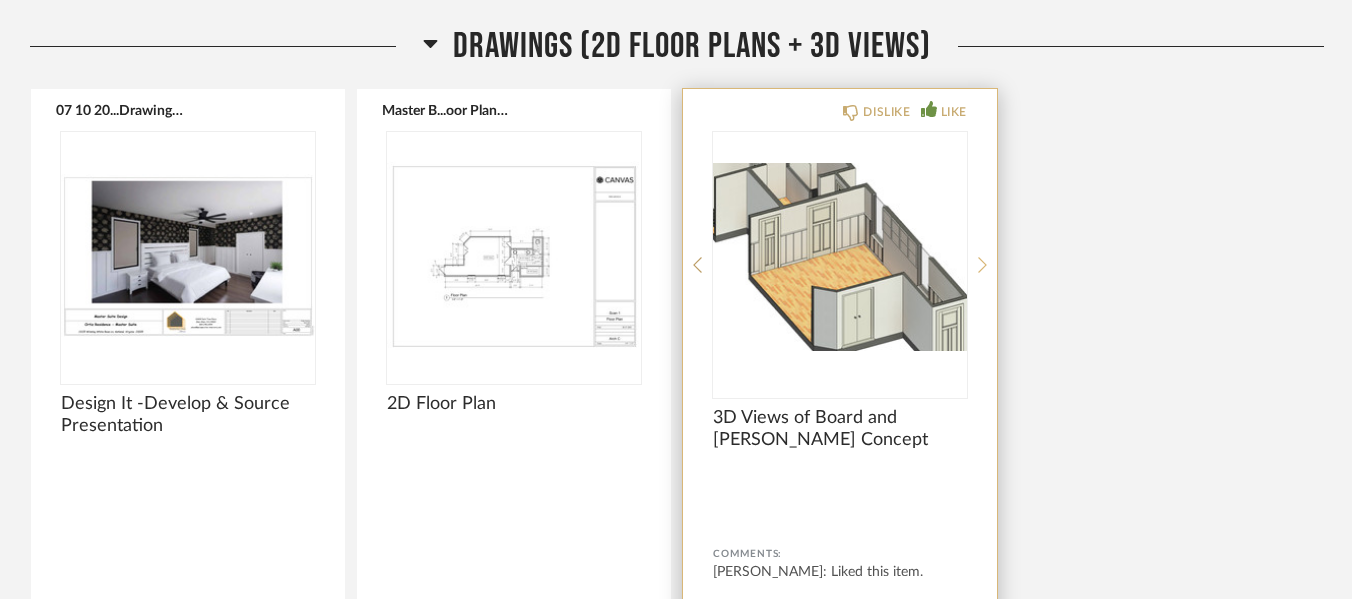 click 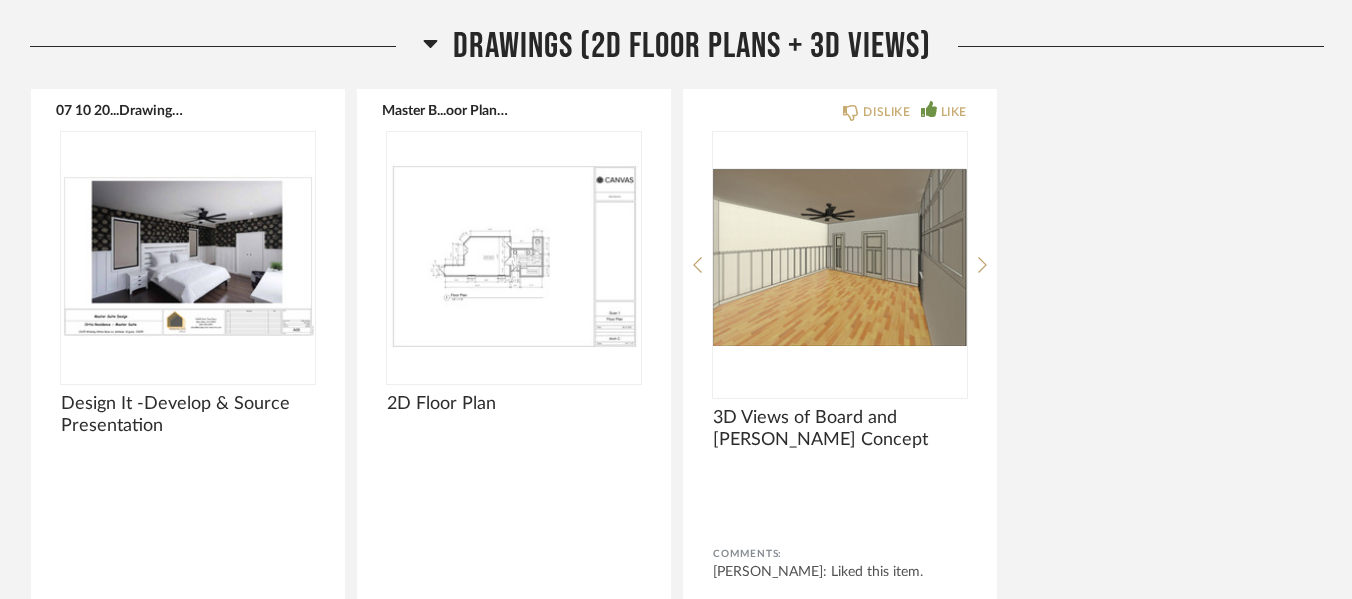 click on "07 10 20...Drawings.pdf  Design It -Develop & Source Presentation Comments:       Submit   Master B...oor Plan.pdf  2D Floor Plan Comments:       Submit  DISLIKE LIKE 3D Views of Board and [PERSON_NAME] Concept Comments: [PERSON_NAME]: Liked this item.       Submit" 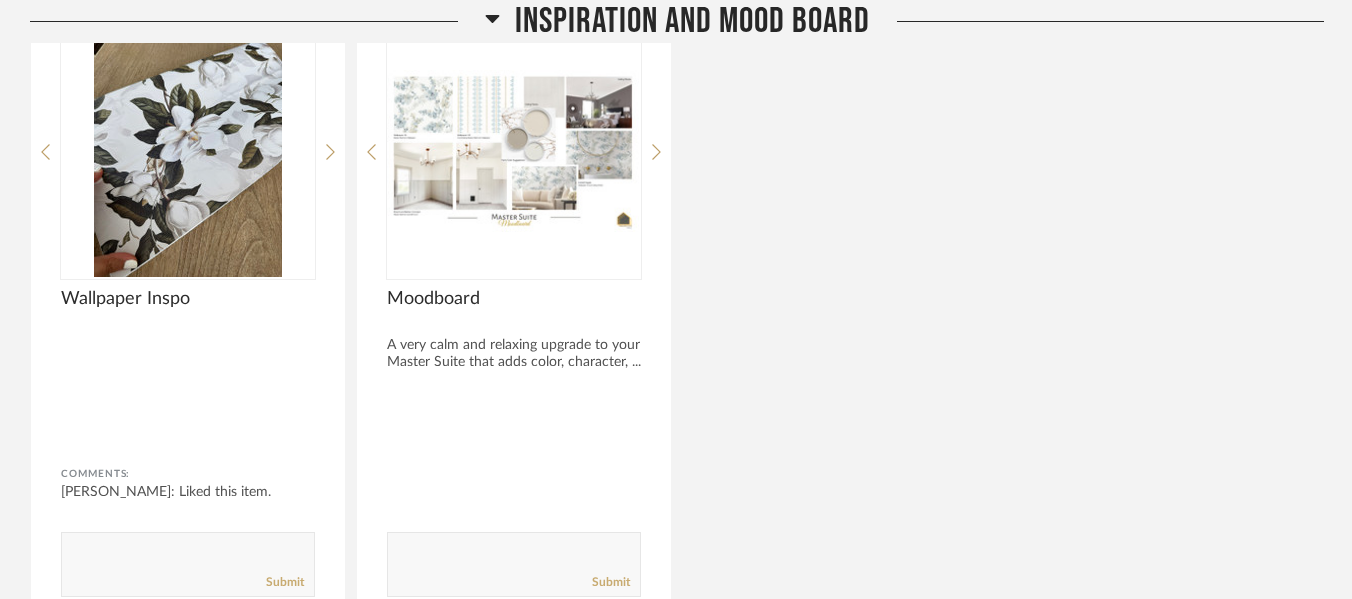scroll, scrollTop: 3233, scrollLeft: 0, axis: vertical 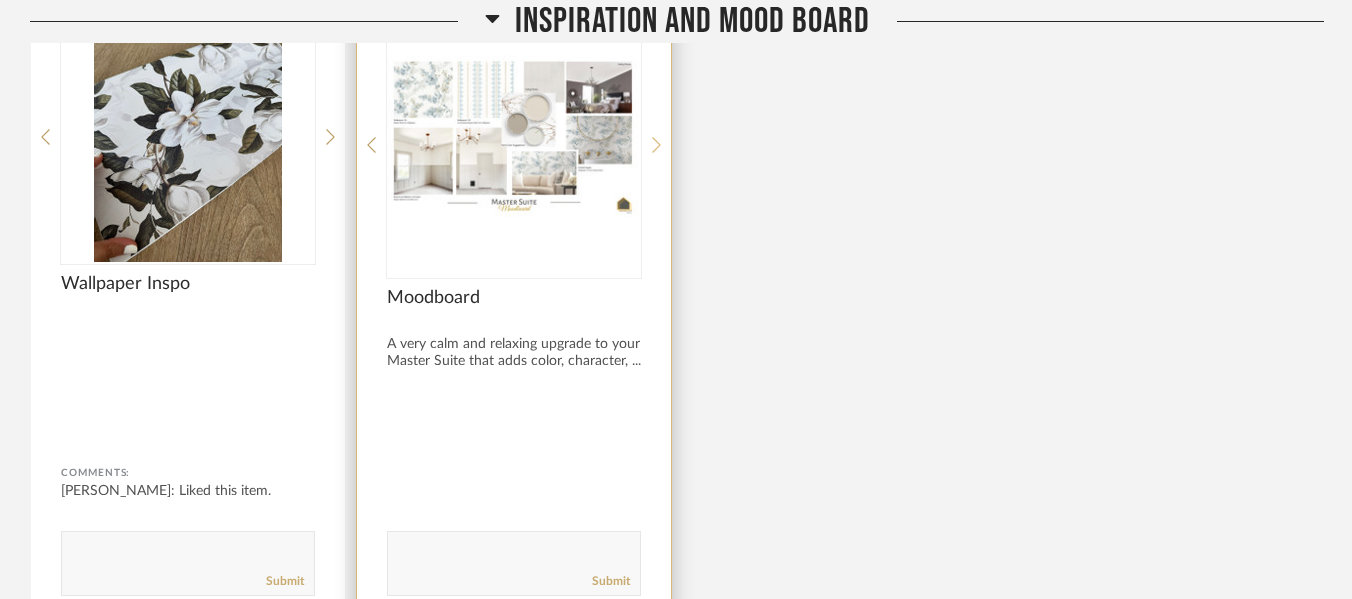 click 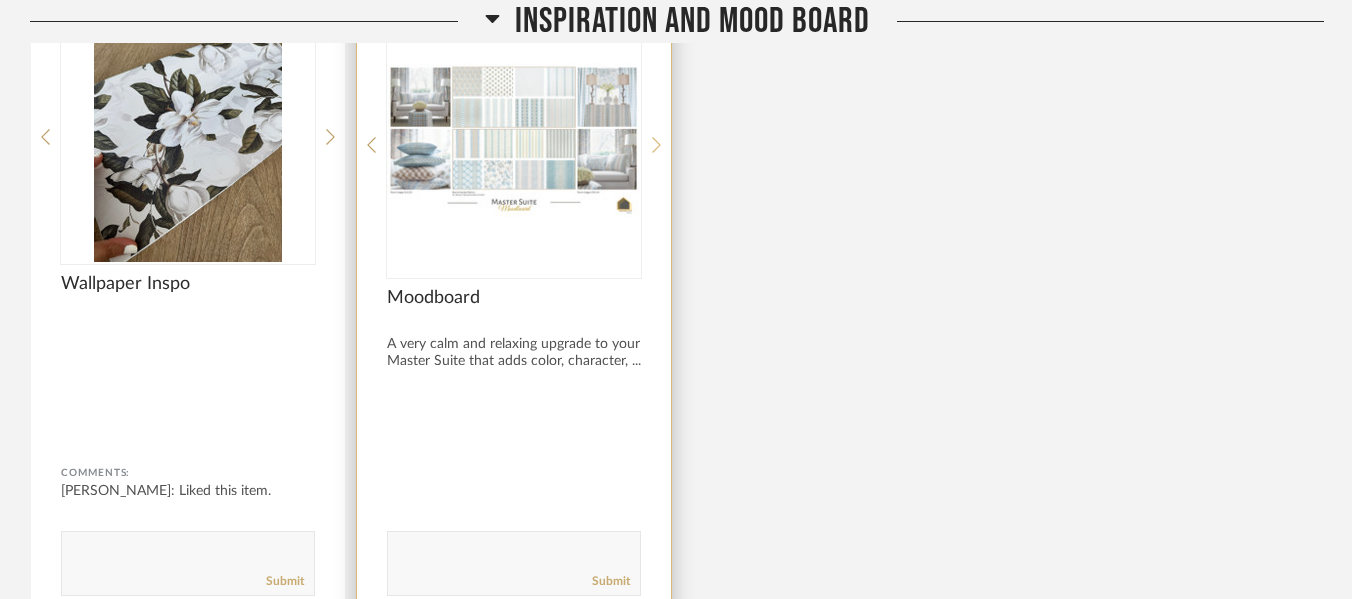 click 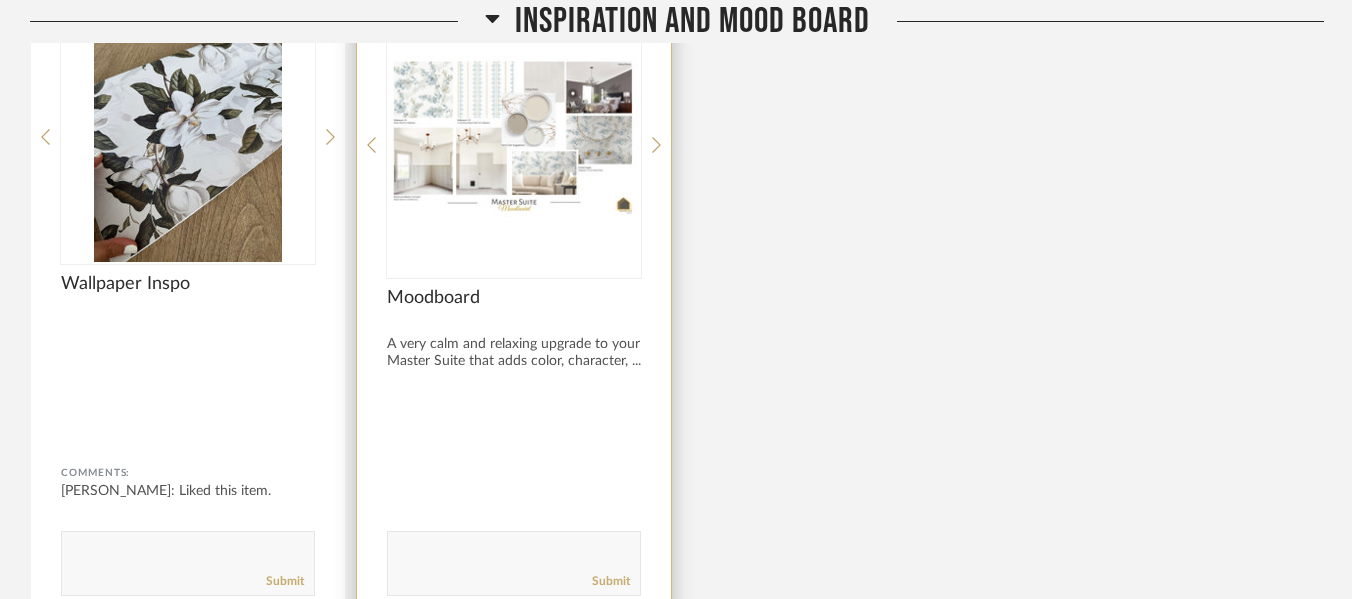 click on "DISLIKE LIKE Moodboard A very calm and relaxing upgrade to your Master Suite that adds color, character, ... Comments:       Submit" 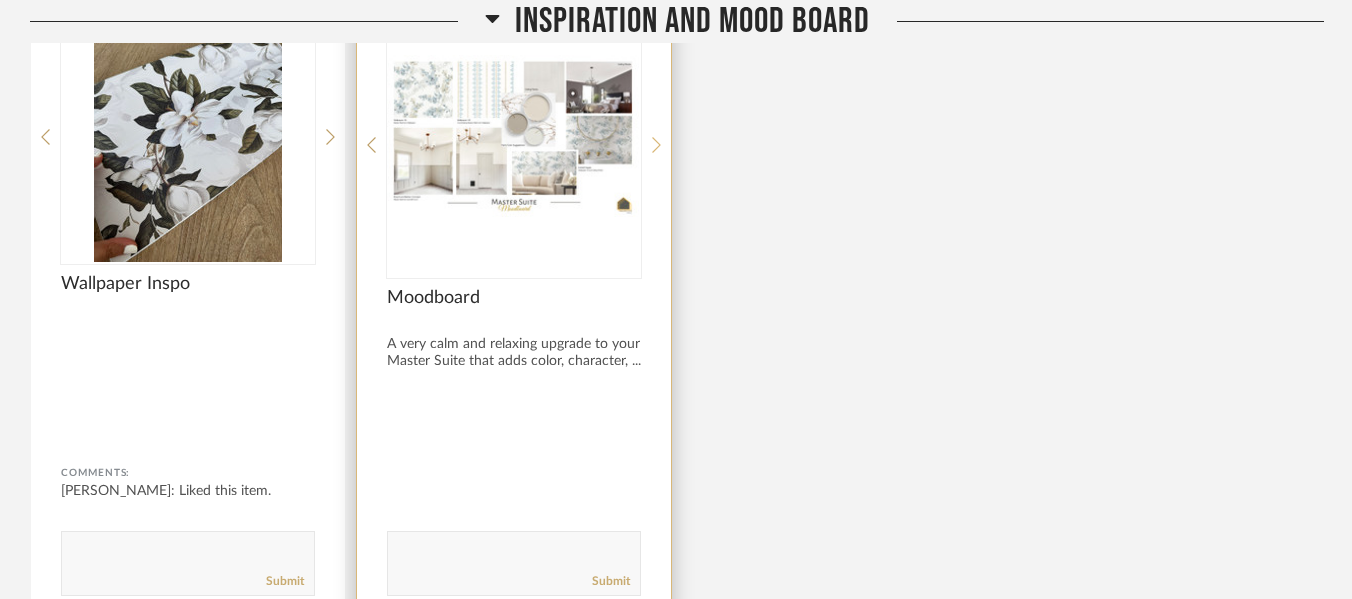 click 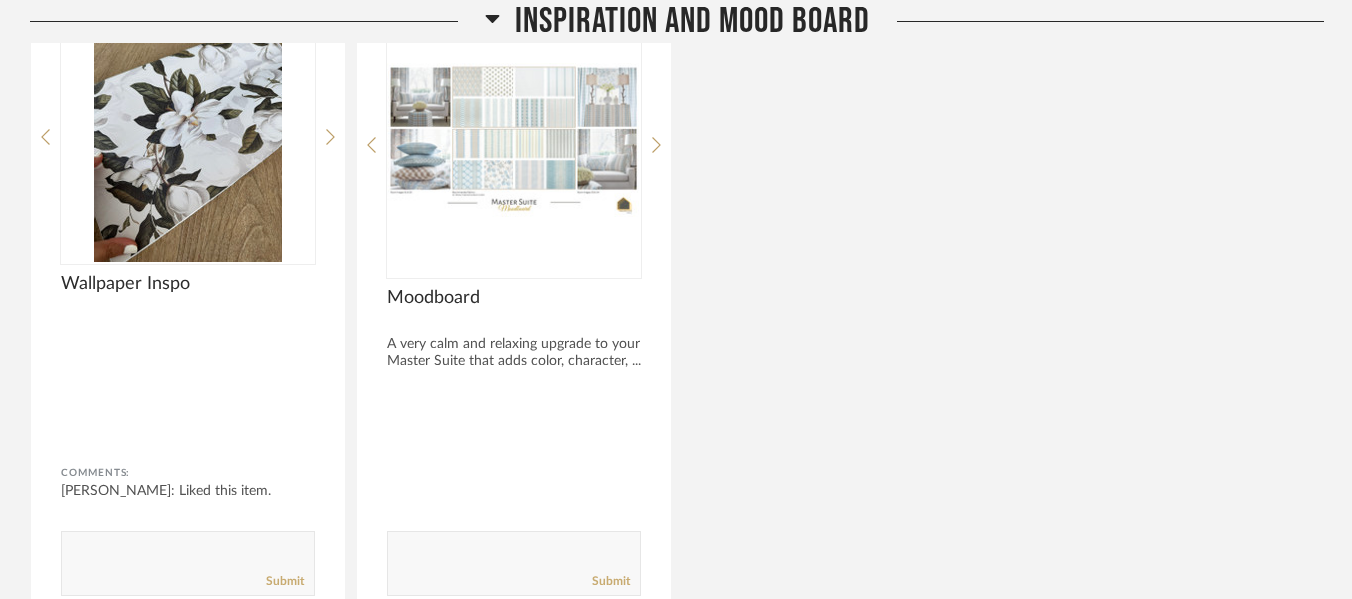 click on "DISLIKE LIKE Wallpaper Inspo Comments: [PERSON_NAME]: Liked this item.       Submit  DISLIKE LIKE Moodboard A very calm and relaxing upgrade to your Master Suite that adds color, character, ... Comments:       Submit" 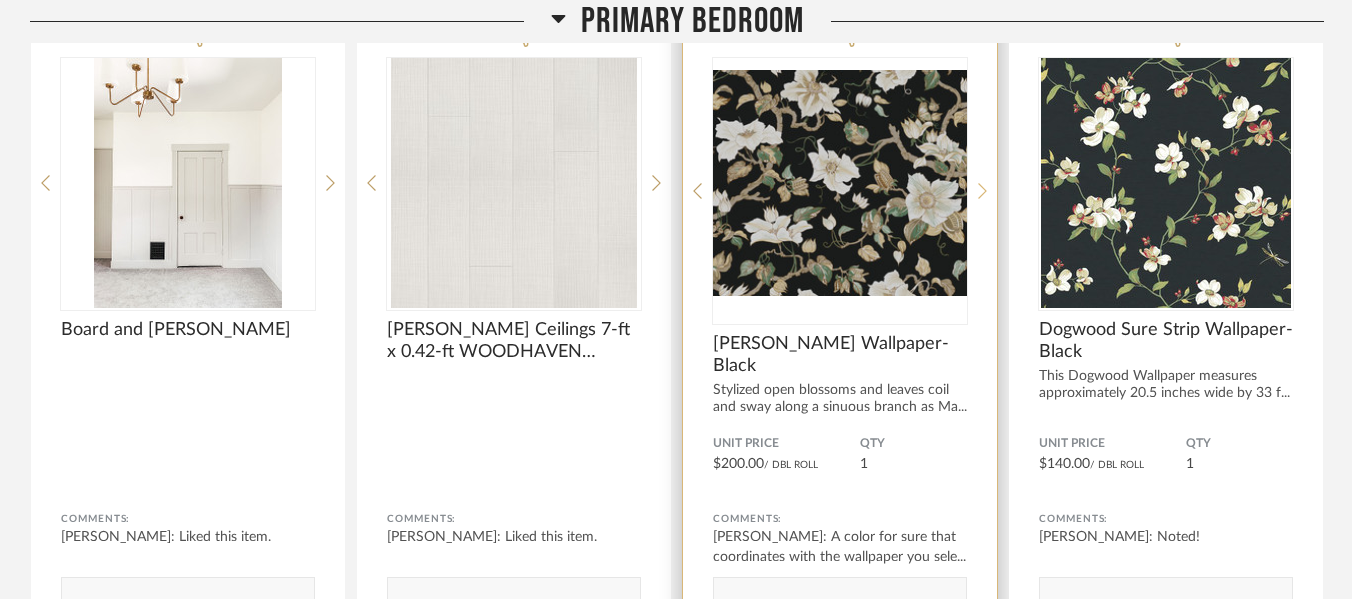 scroll, scrollTop: 3933, scrollLeft: 0, axis: vertical 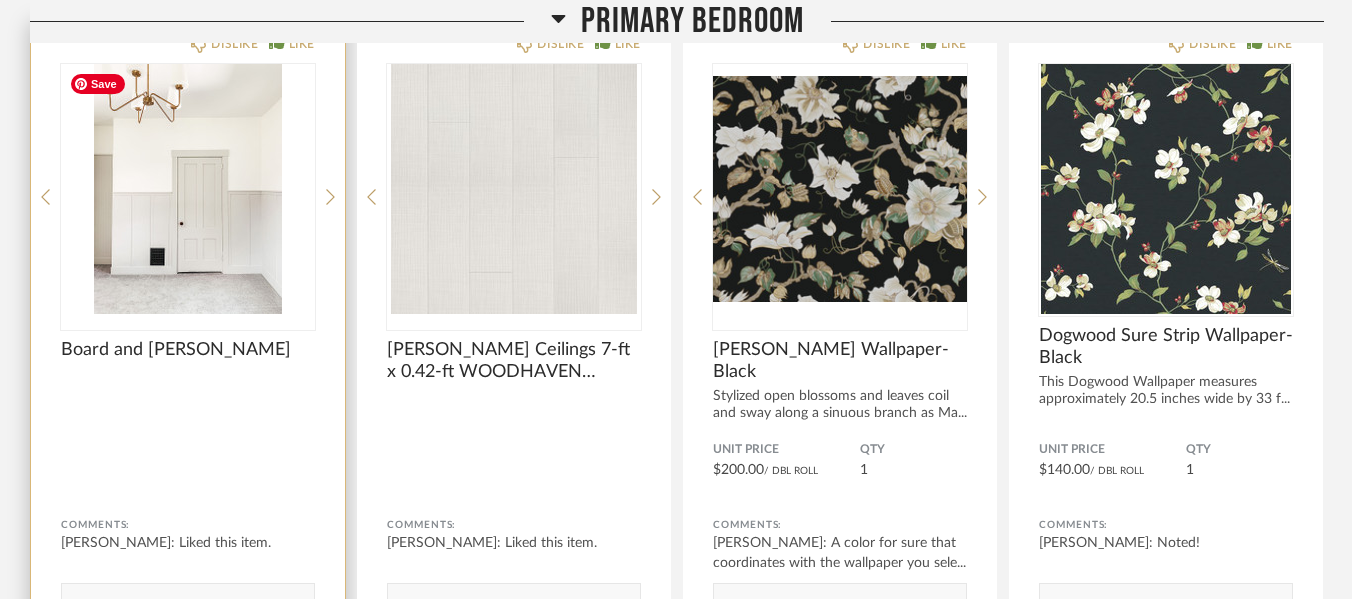 click at bounding box center [188, 189] 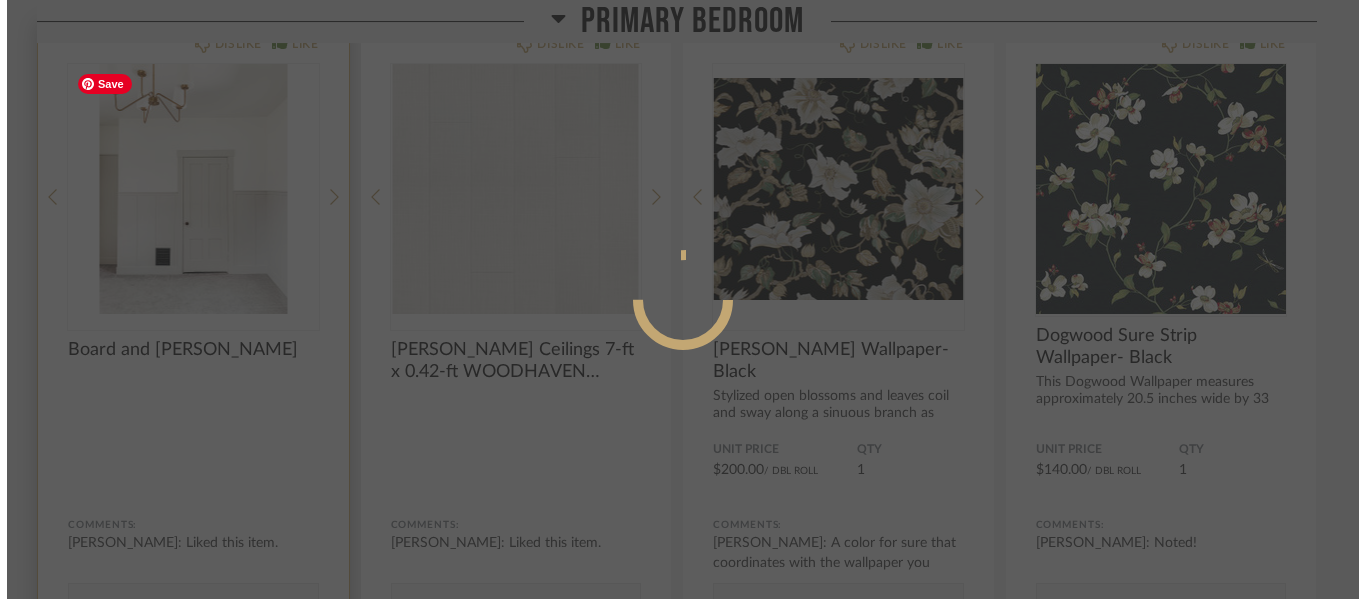 scroll, scrollTop: 0, scrollLeft: 0, axis: both 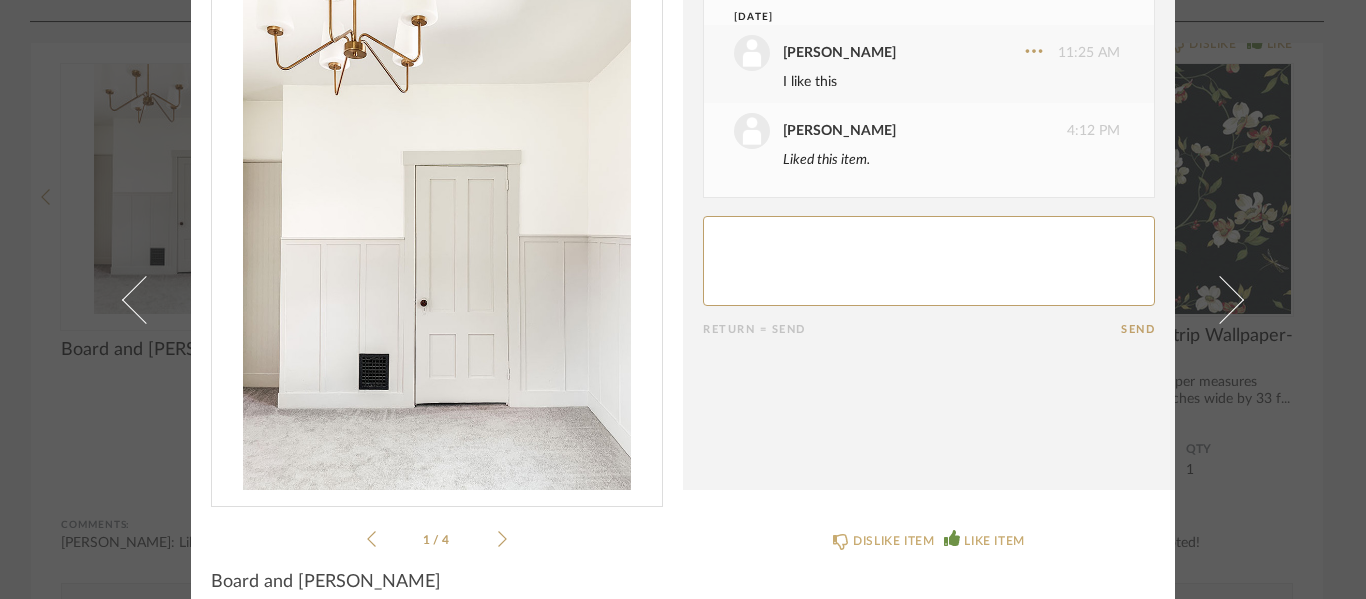 click 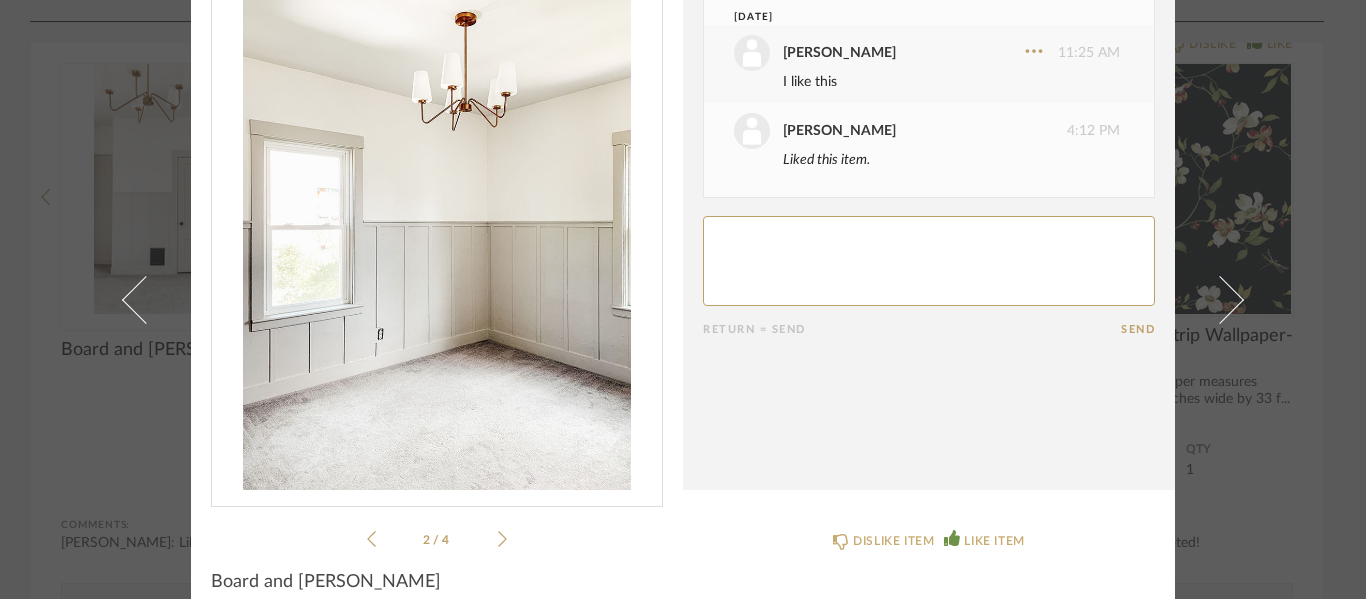 click 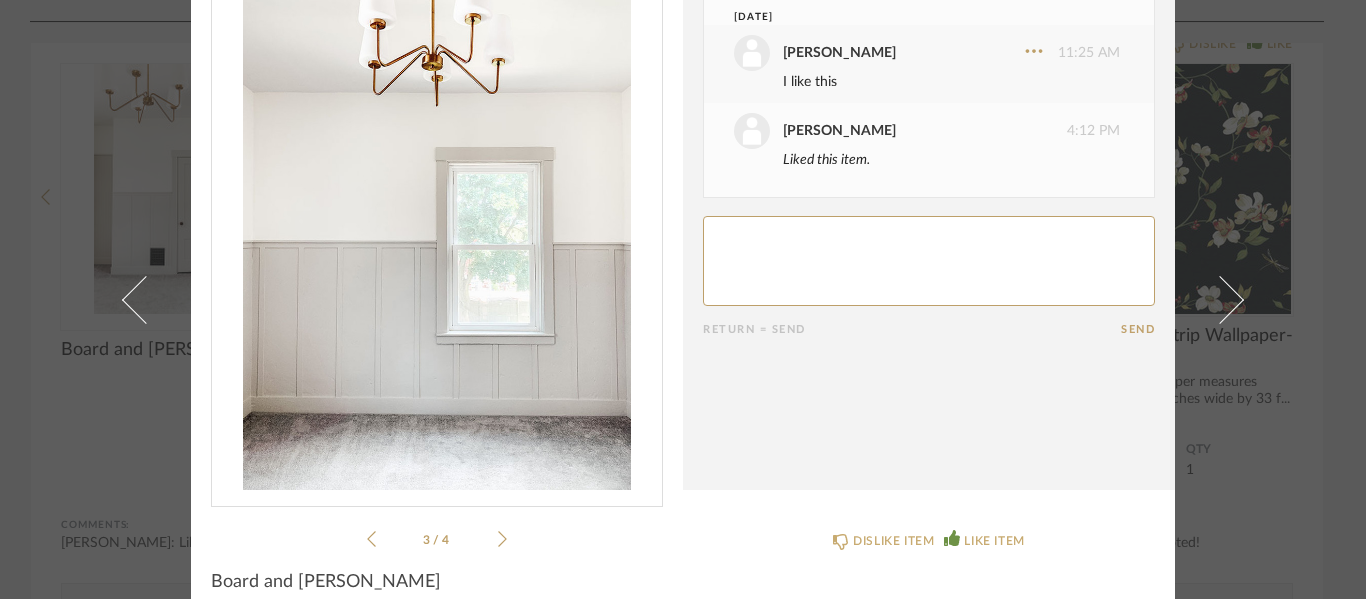 click 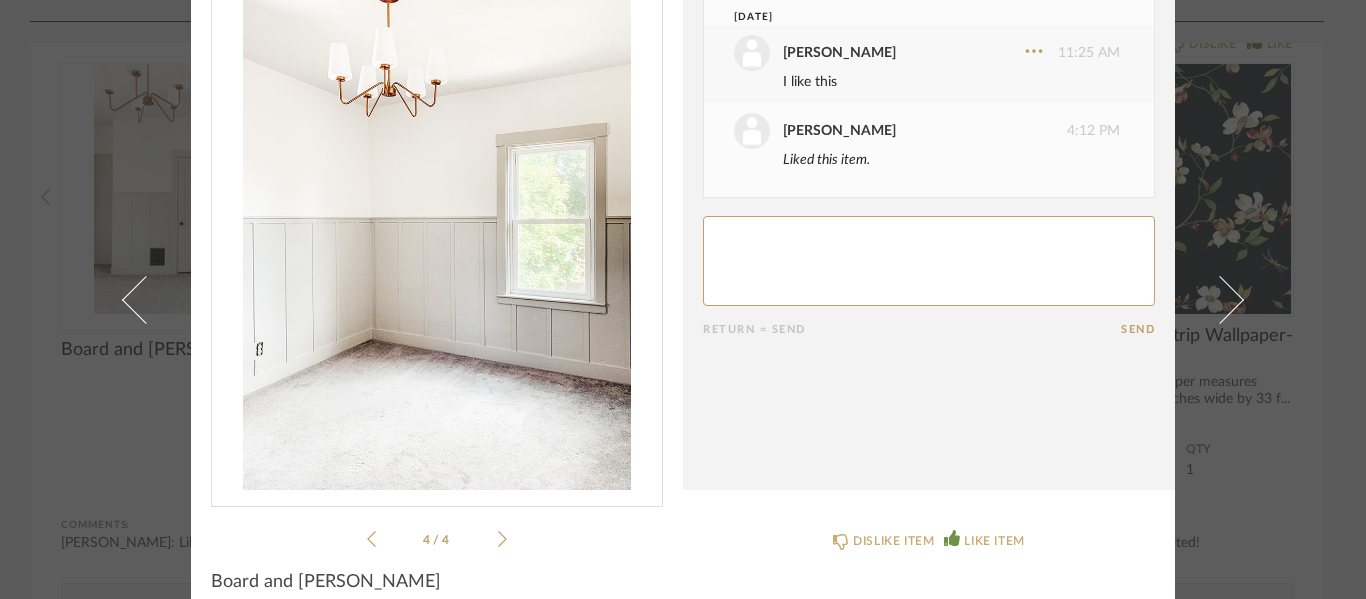 click on "4 / 4" 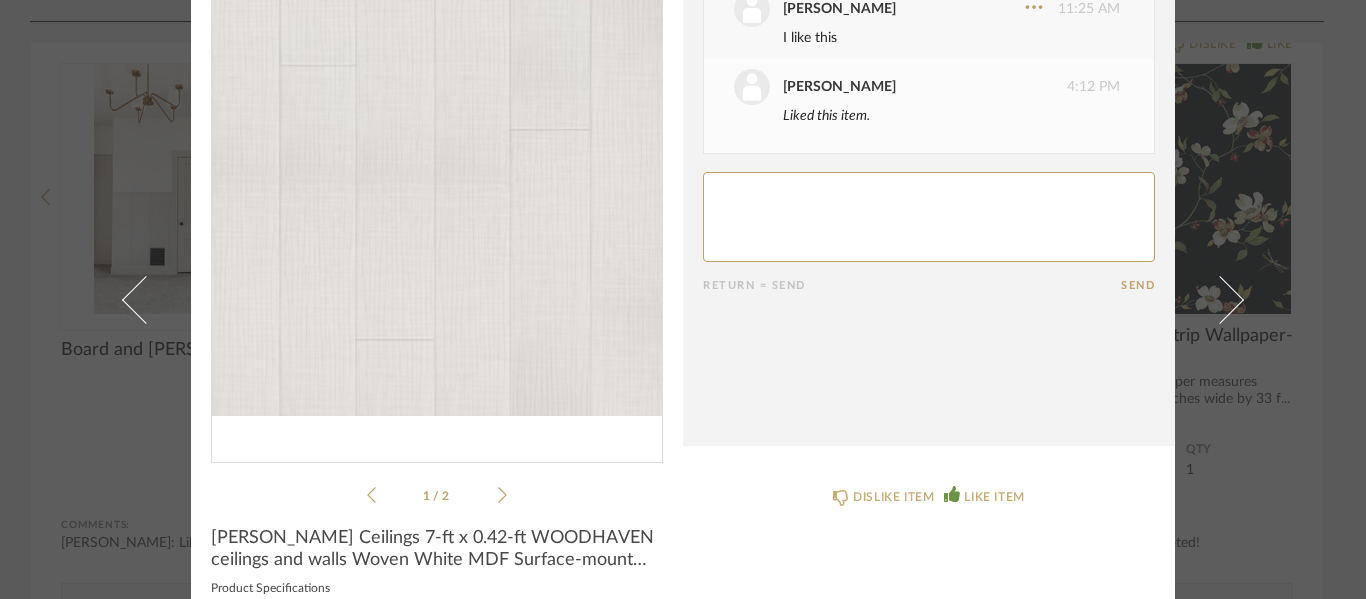 scroll, scrollTop: 167, scrollLeft: 0, axis: vertical 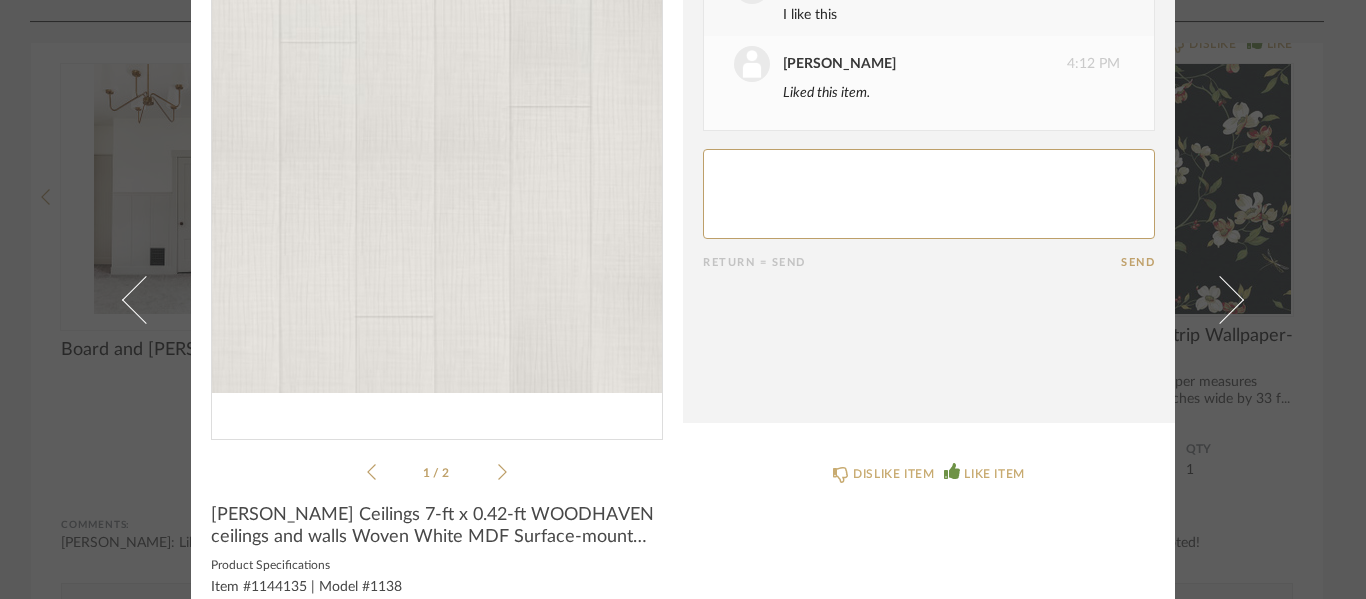 click 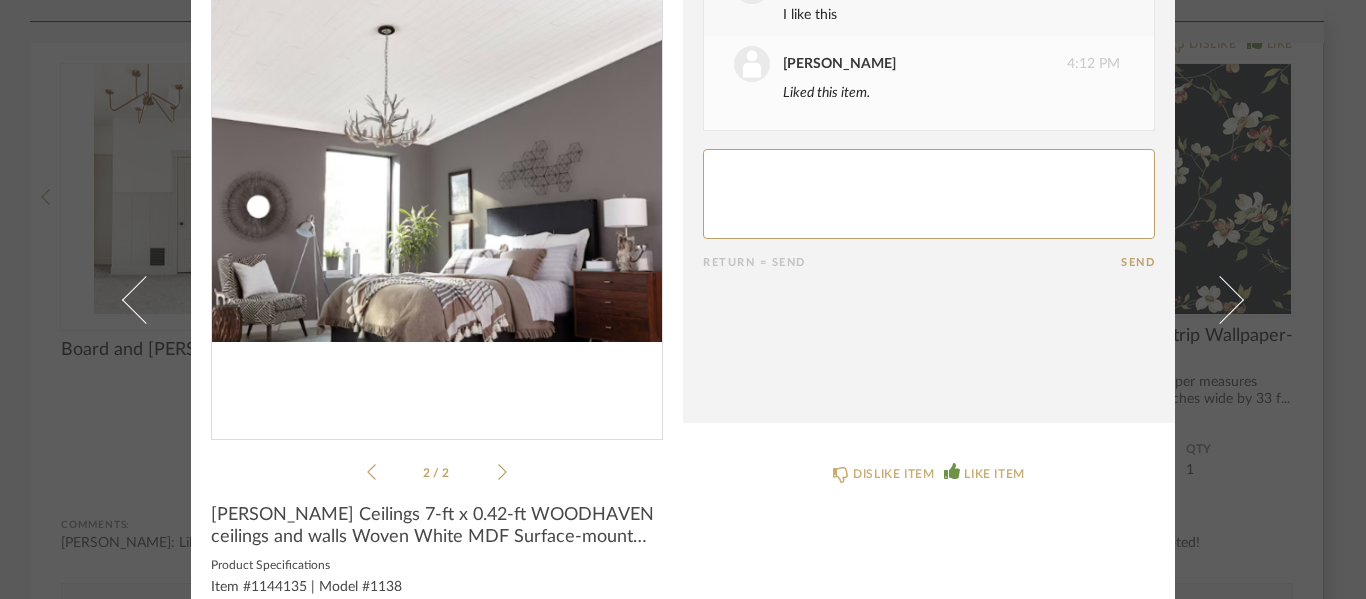 click on "× 2 / 2  Date  [DATE]  [PERSON_NAME]   11:25 AM  I like this  [PERSON_NAME]   4:12 PM  Liked this item.      Return = Send  Send  [PERSON_NAME] Ceilings 7-ft x 0.42-ft WOODHAVEN ceilings and walls Woven White MDF Surface-mount Ceiling Plank ( 10 -Pack, 29-sq ft / Case )  Product Specifications  Item #1144135 |
Model #1138 DISLIKE ITEM LIKE ITEM" at bounding box center [683, 299] 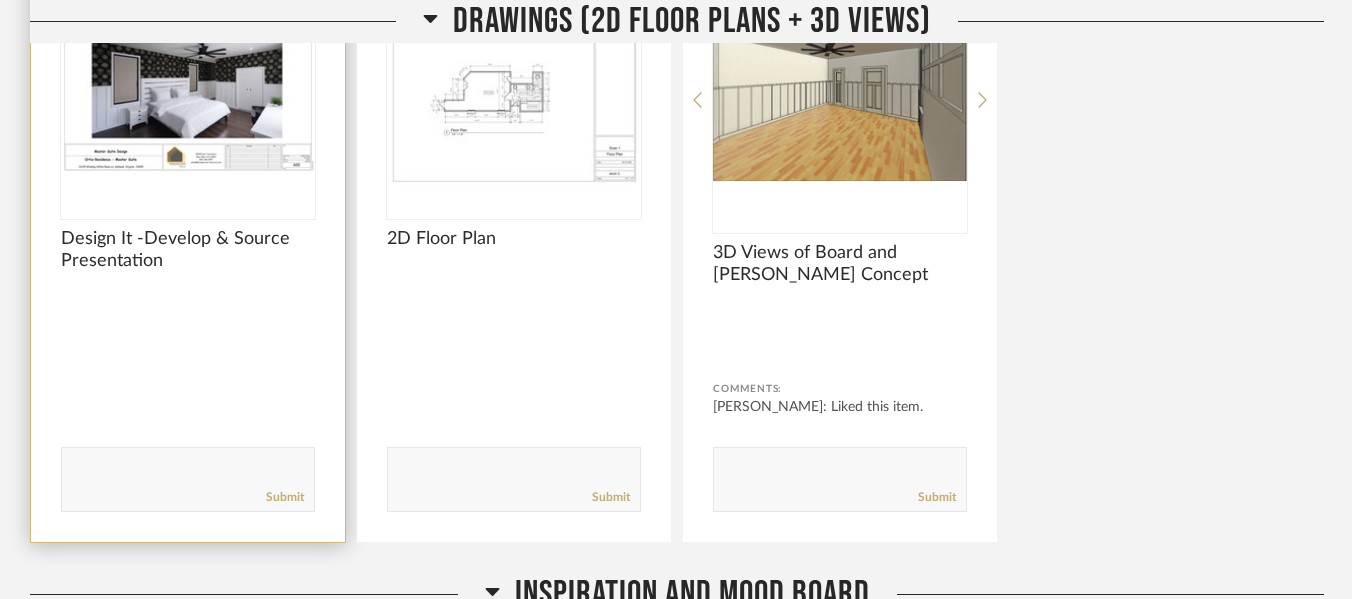 scroll, scrollTop: 2533, scrollLeft: 0, axis: vertical 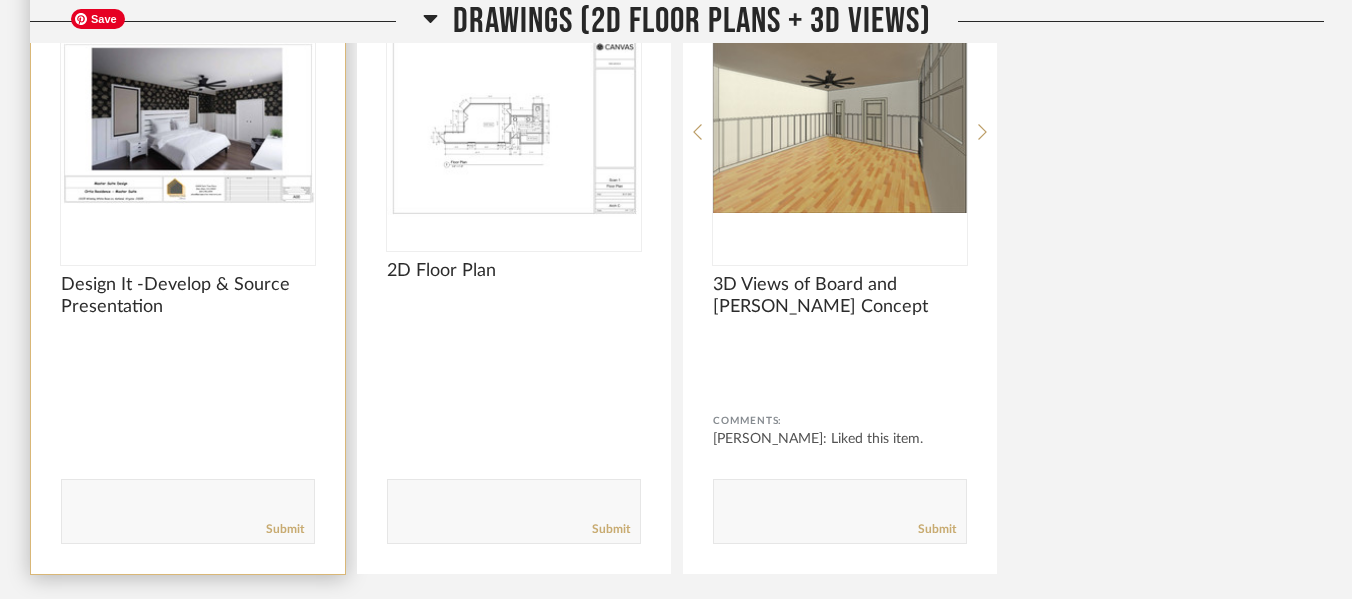 click at bounding box center [188, 124] 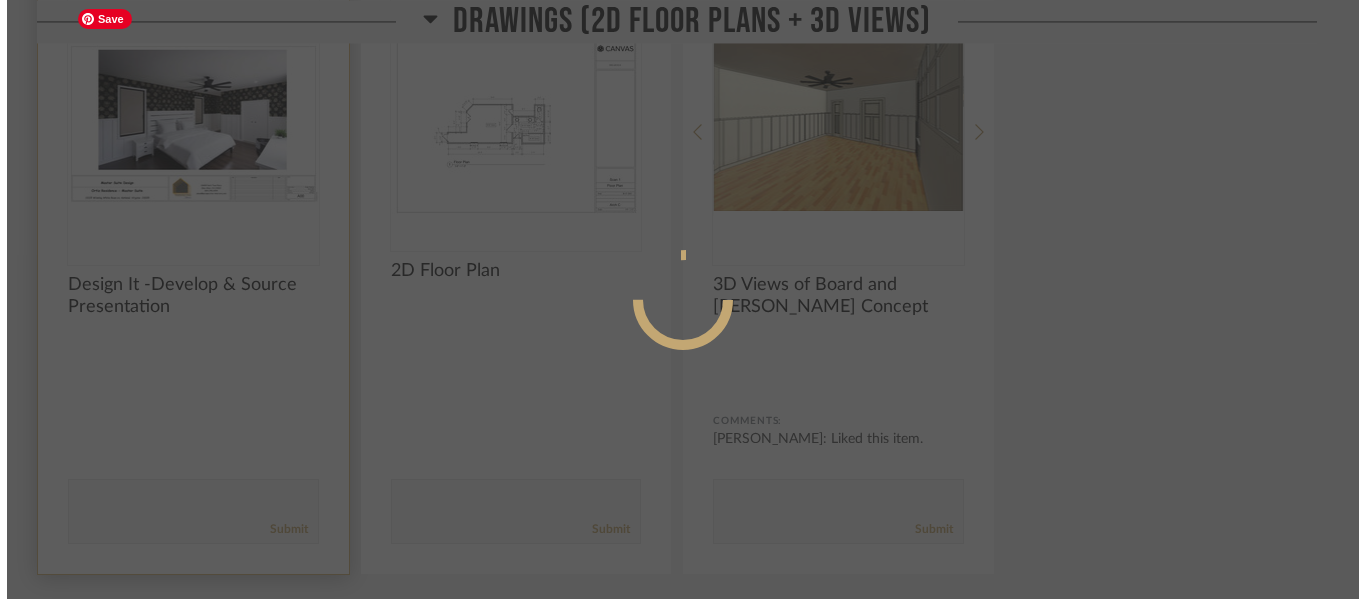 scroll, scrollTop: 0, scrollLeft: 0, axis: both 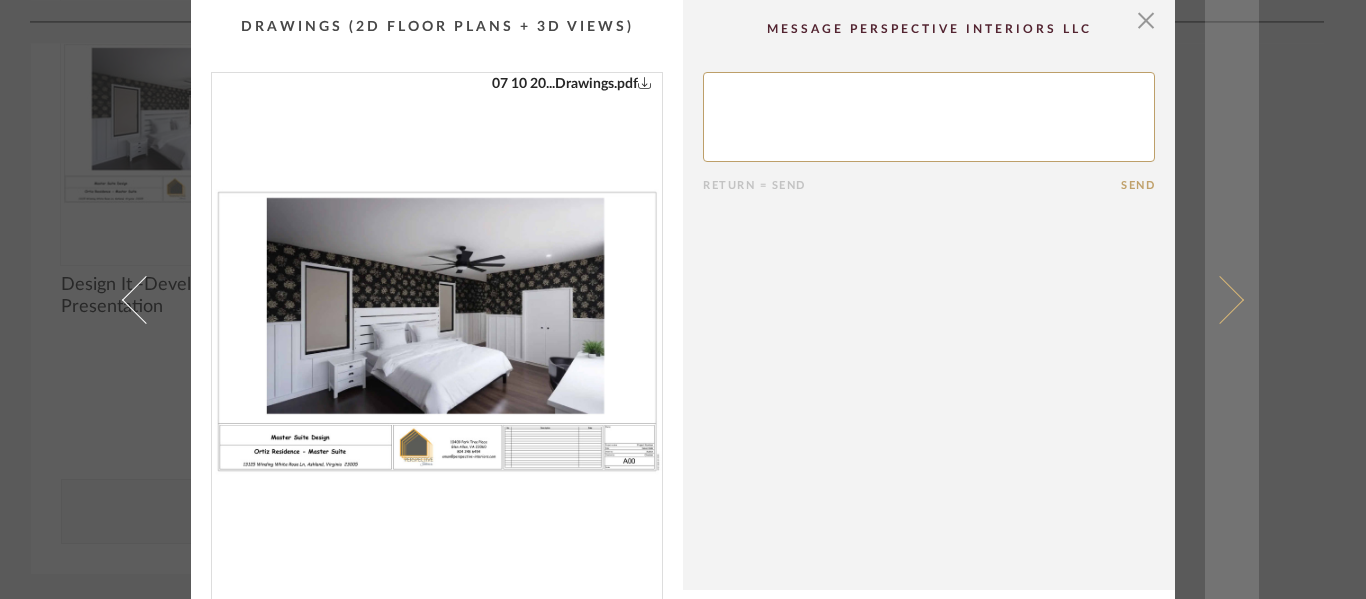 click at bounding box center (1232, 299) 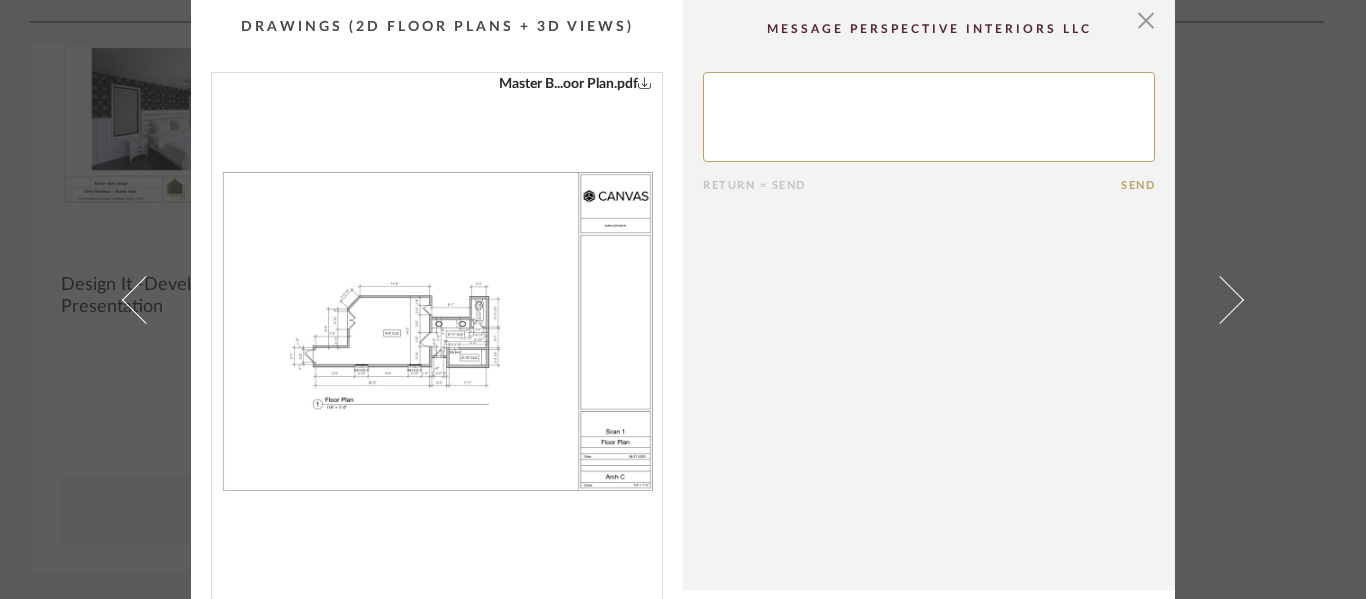 click at bounding box center (437, 331) 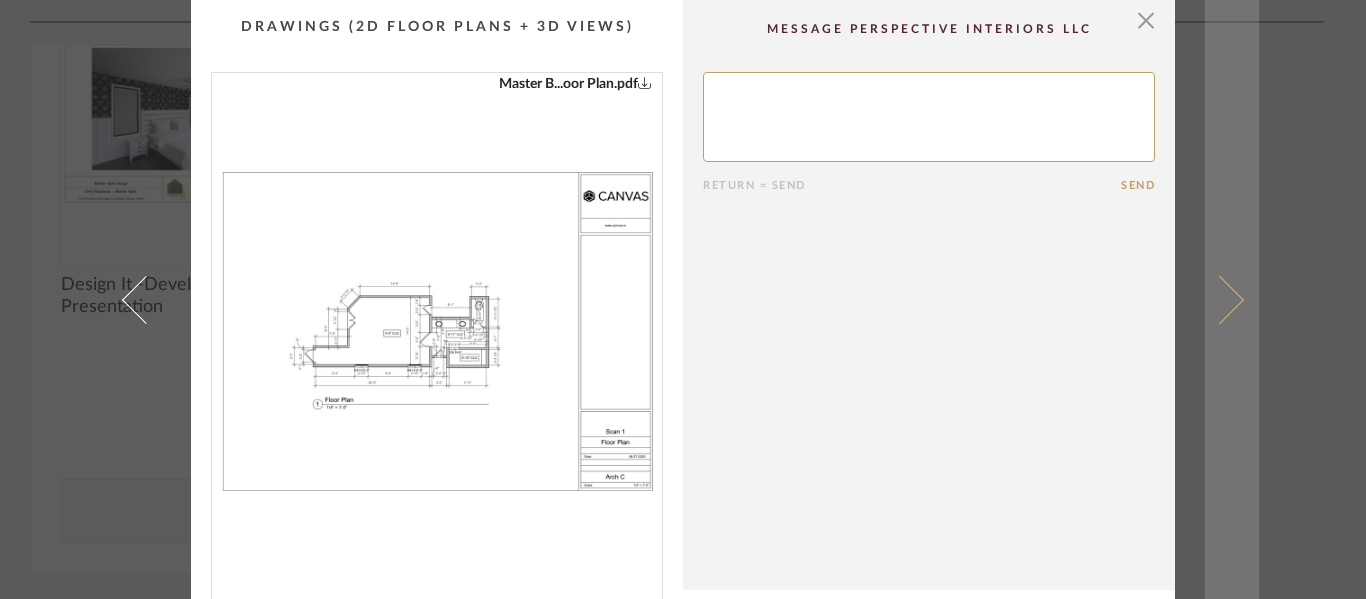 click at bounding box center (1220, 299) 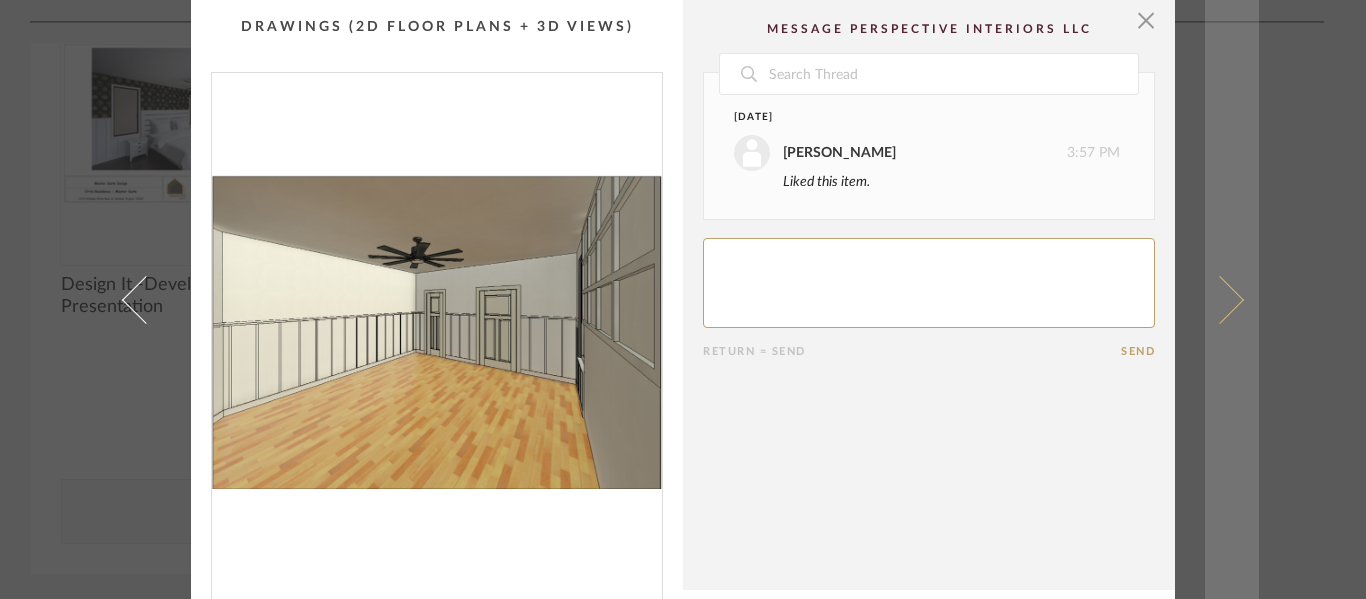 click at bounding box center [1220, 299] 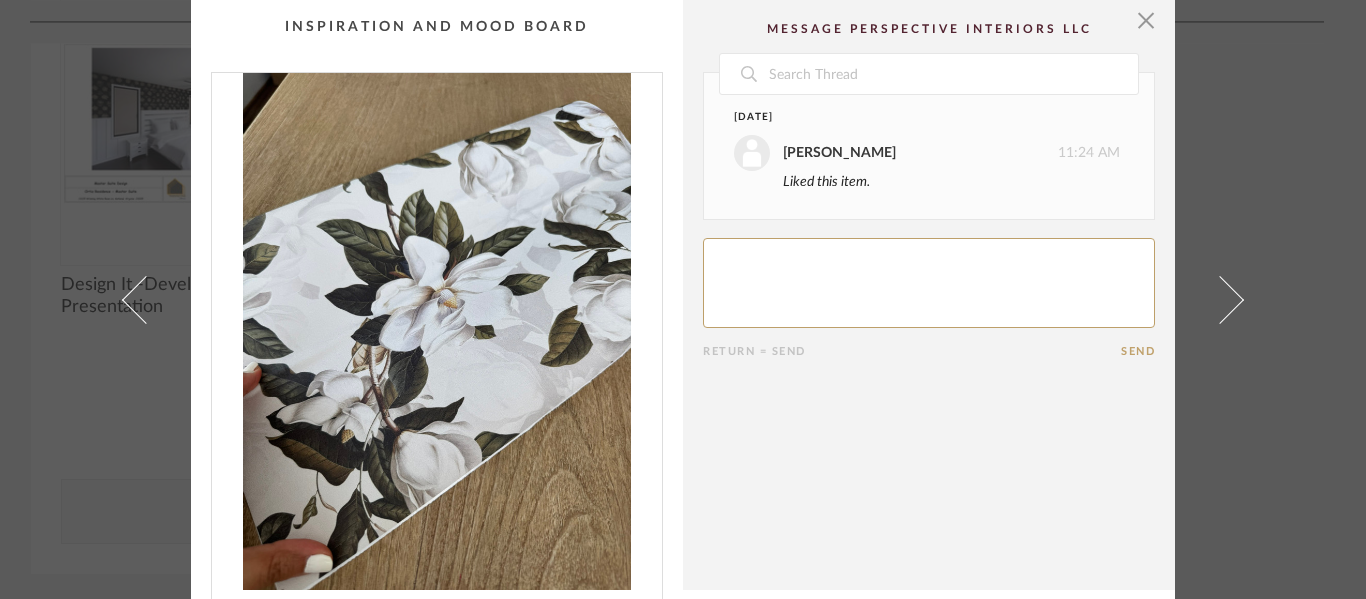 click at bounding box center (1220, 299) 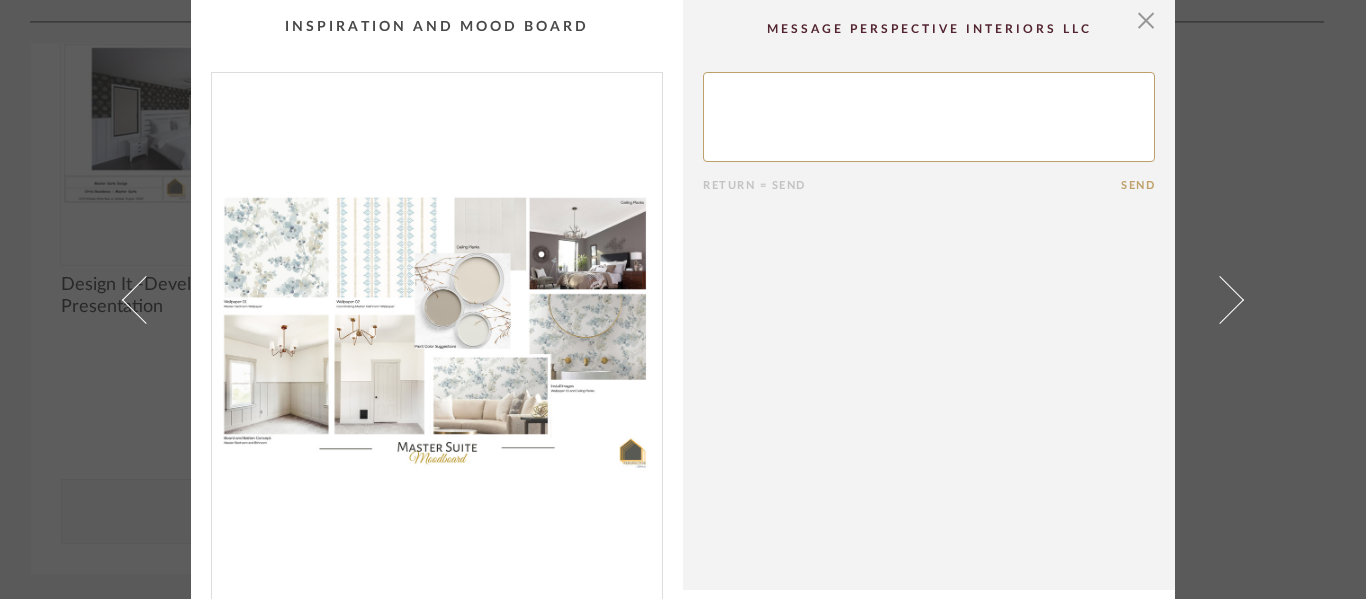 drag, startPoint x: 1224, startPoint y: 303, endPoint x: 1214, endPoint y: 305, distance: 10.198039 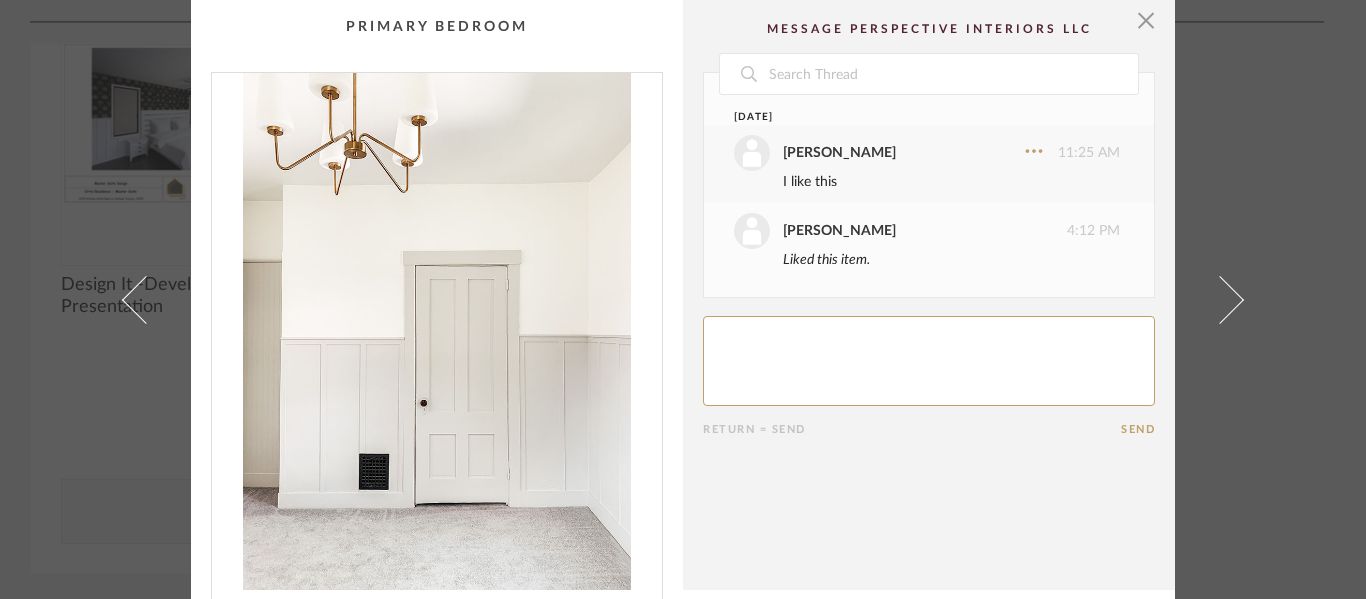 click on "Date  [DATE]  [PERSON_NAME]   11:25 AM  I like this  [PERSON_NAME]   4:12 PM  Liked this item.      Return = Send  Send" 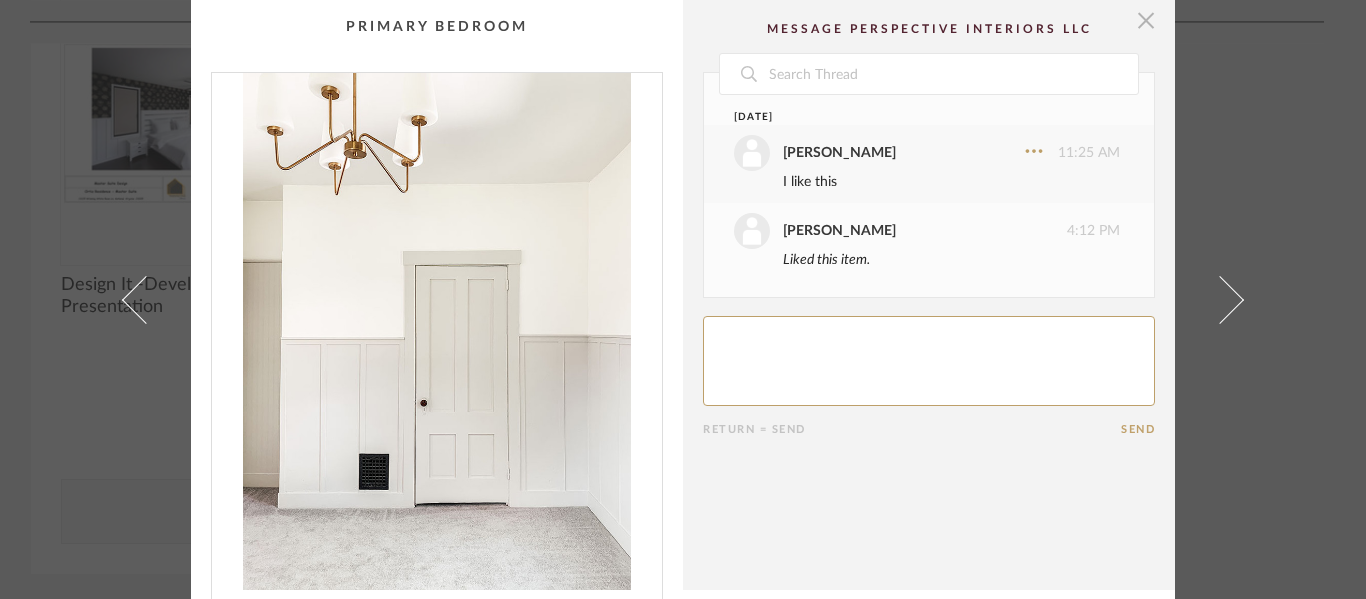 click at bounding box center [1146, 20] 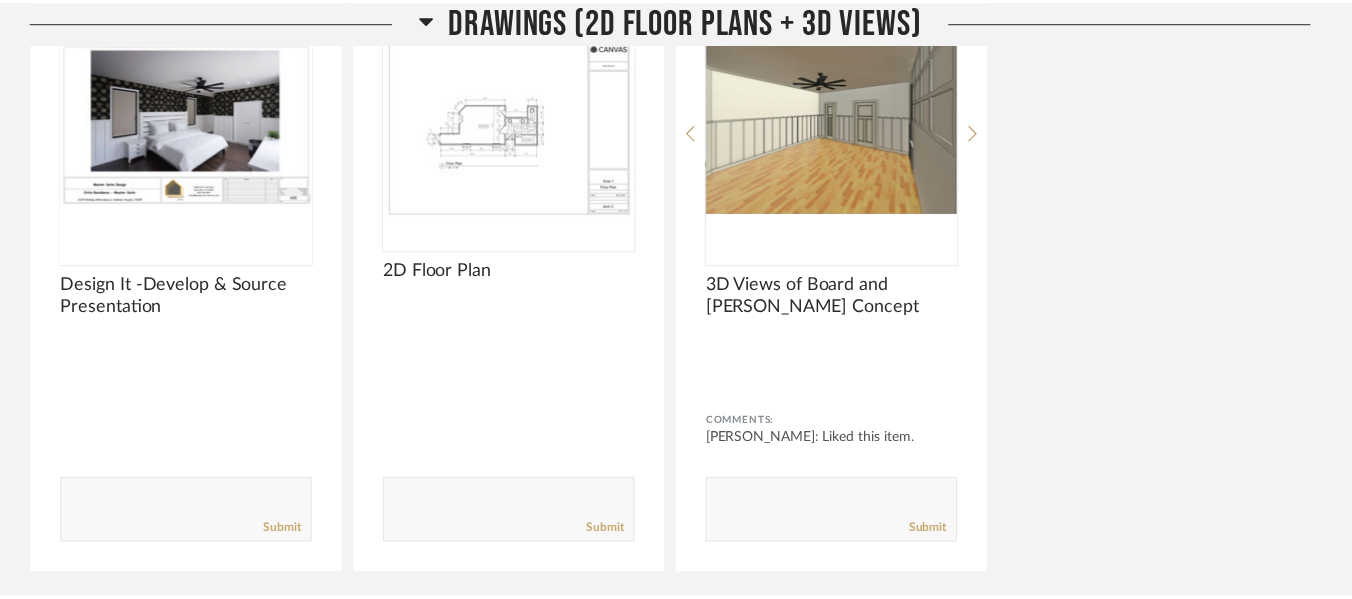 scroll, scrollTop: 2533, scrollLeft: 0, axis: vertical 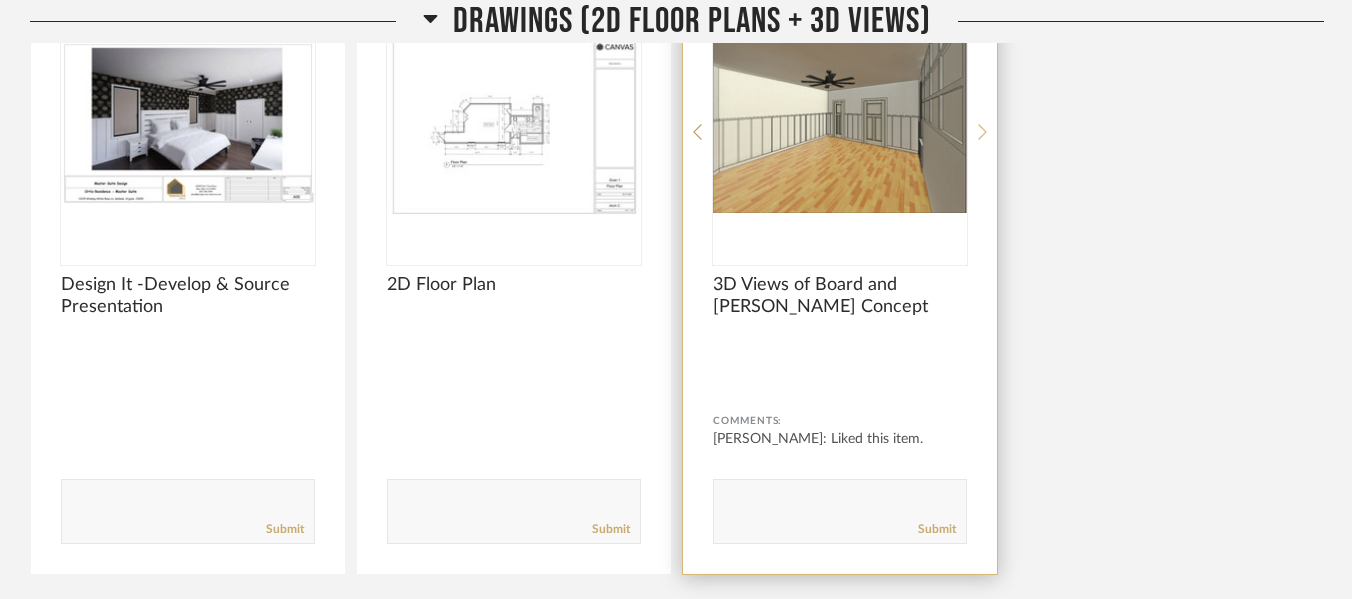 click 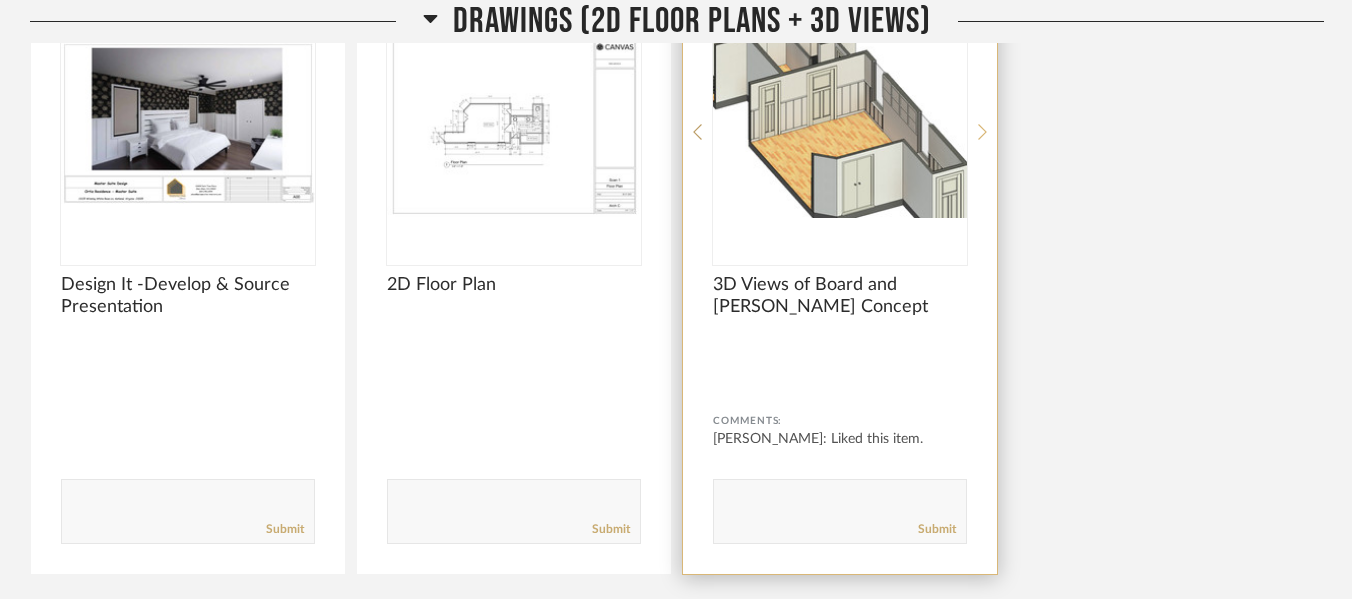 click 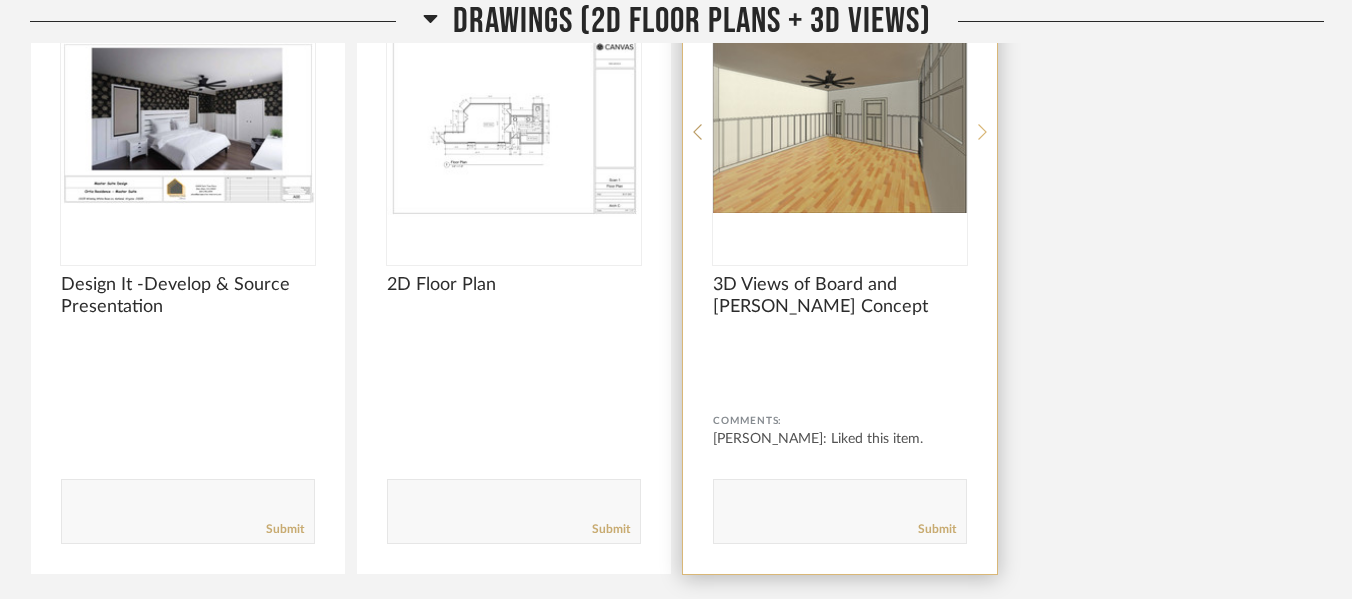 click 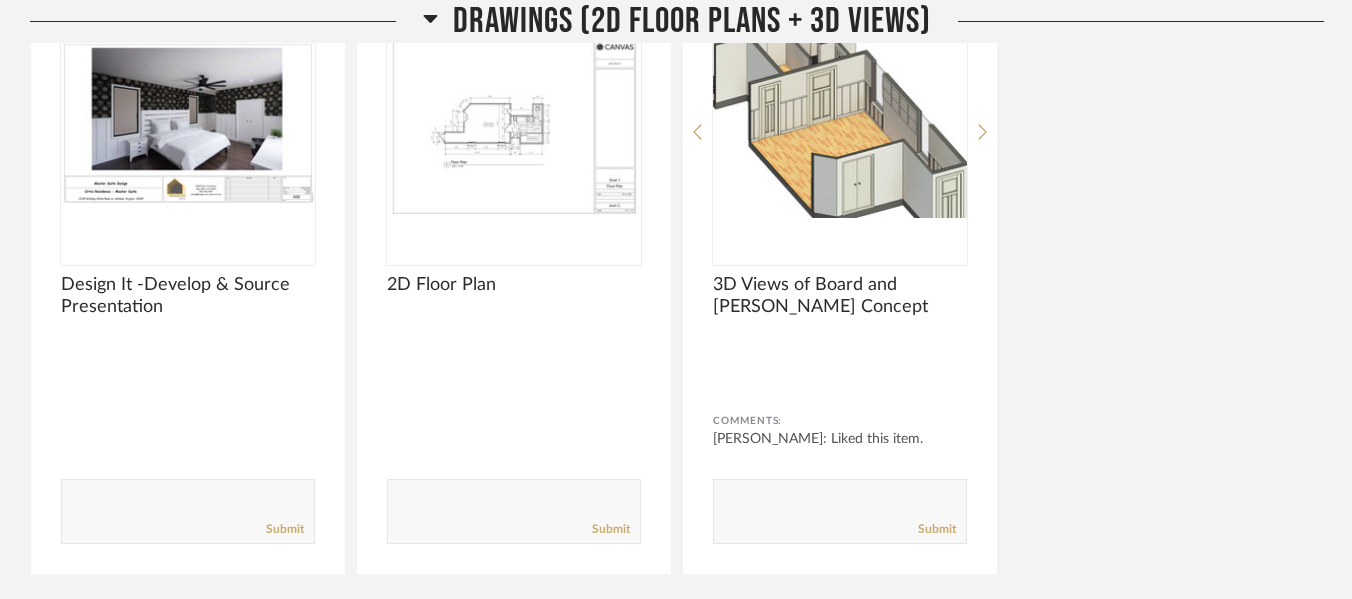 click on "07 10 20...Drawings.pdf  Design It -Develop & Source Presentation Comments:       Submit   Master B...oor Plan.pdf  2D Floor Plan Comments:       Submit  DISLIKE LIKE 3D Views of Board and [PERSON_NAME] Concept Comments: [PERSON_NAME]: Liked this item.       Submit" 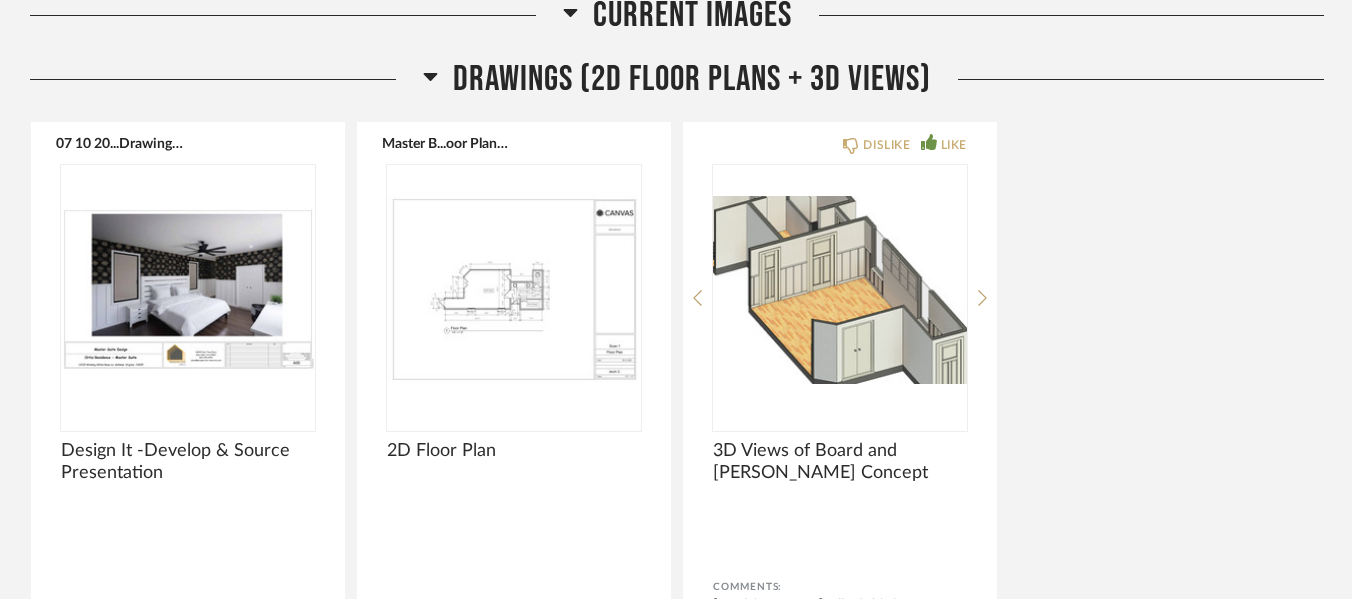 scroll, scrollTop: 2366, scrollLeft: 0, axis: vertical 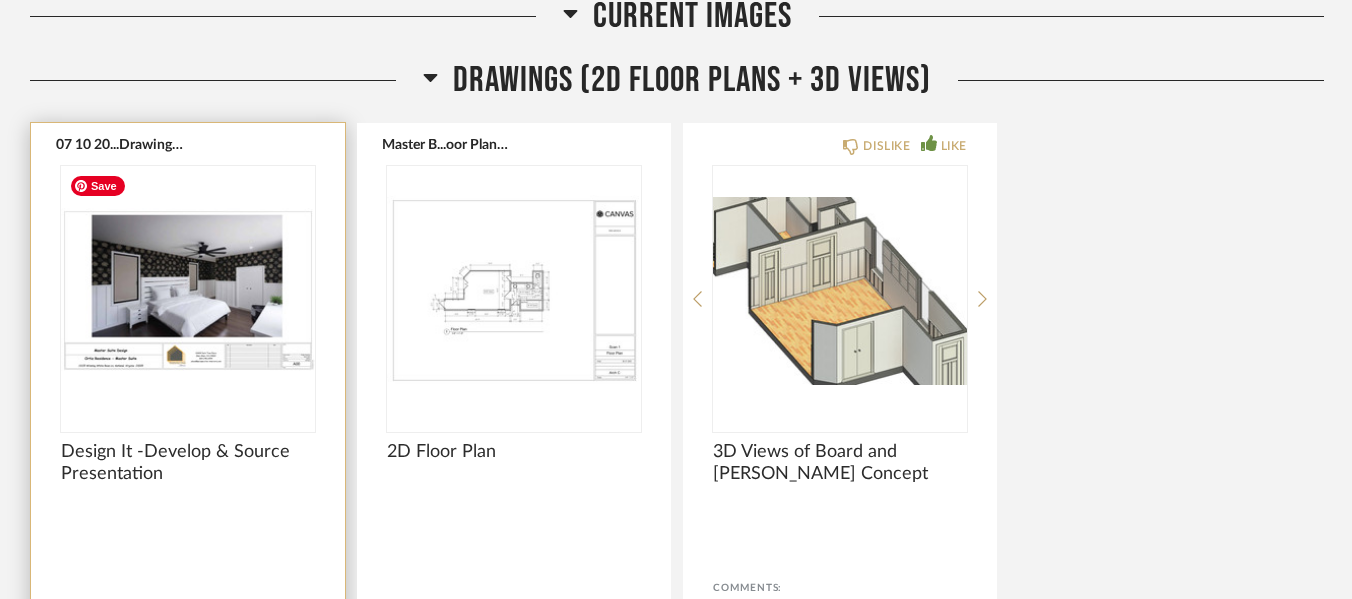 click at bounding box center [188, 291] 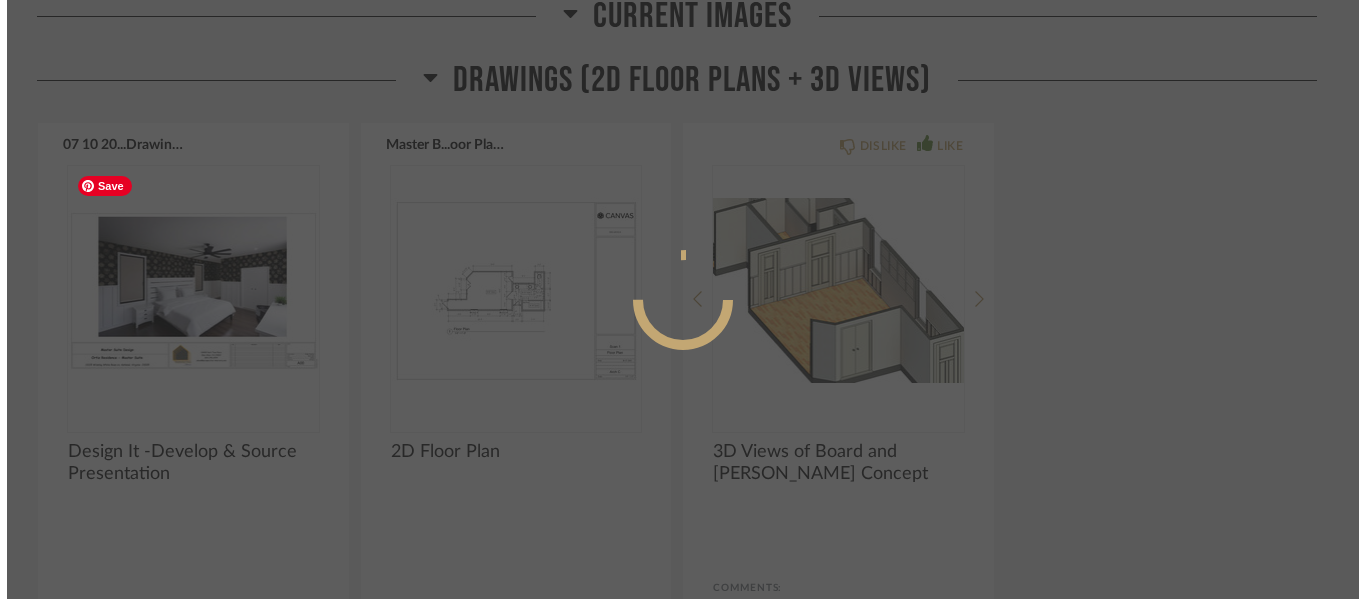 scroll, scrollTop: 0, scrollLeft: 0, axis: both 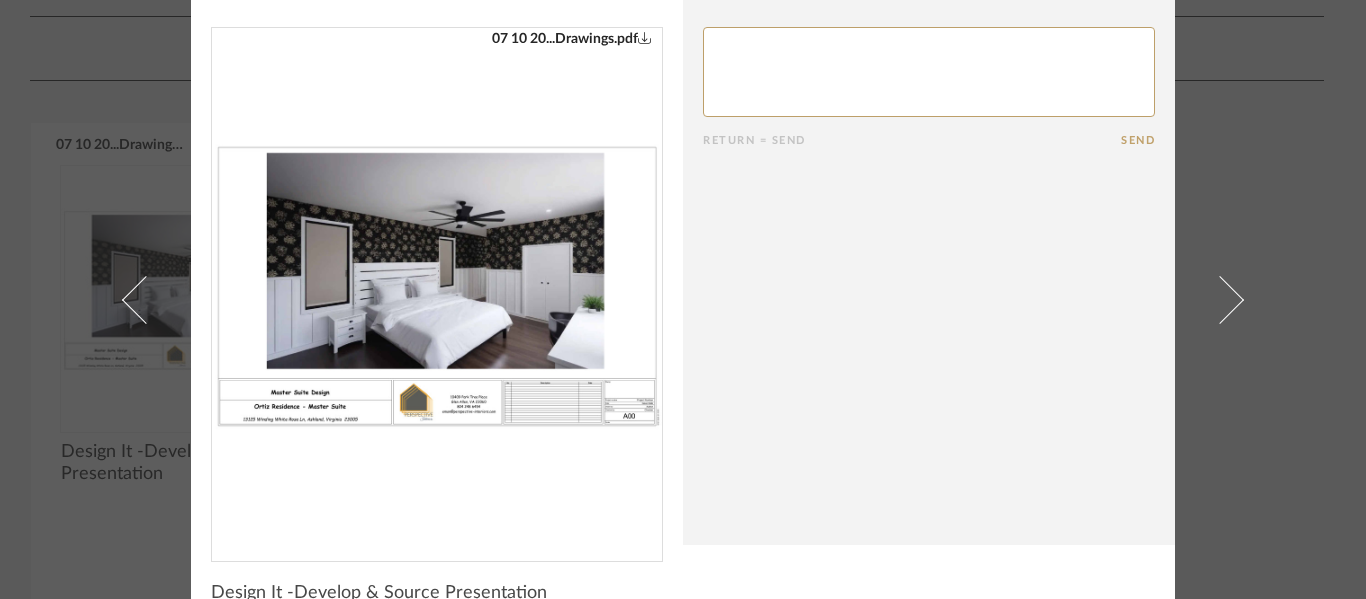 click at bounding box center [437, 286] 